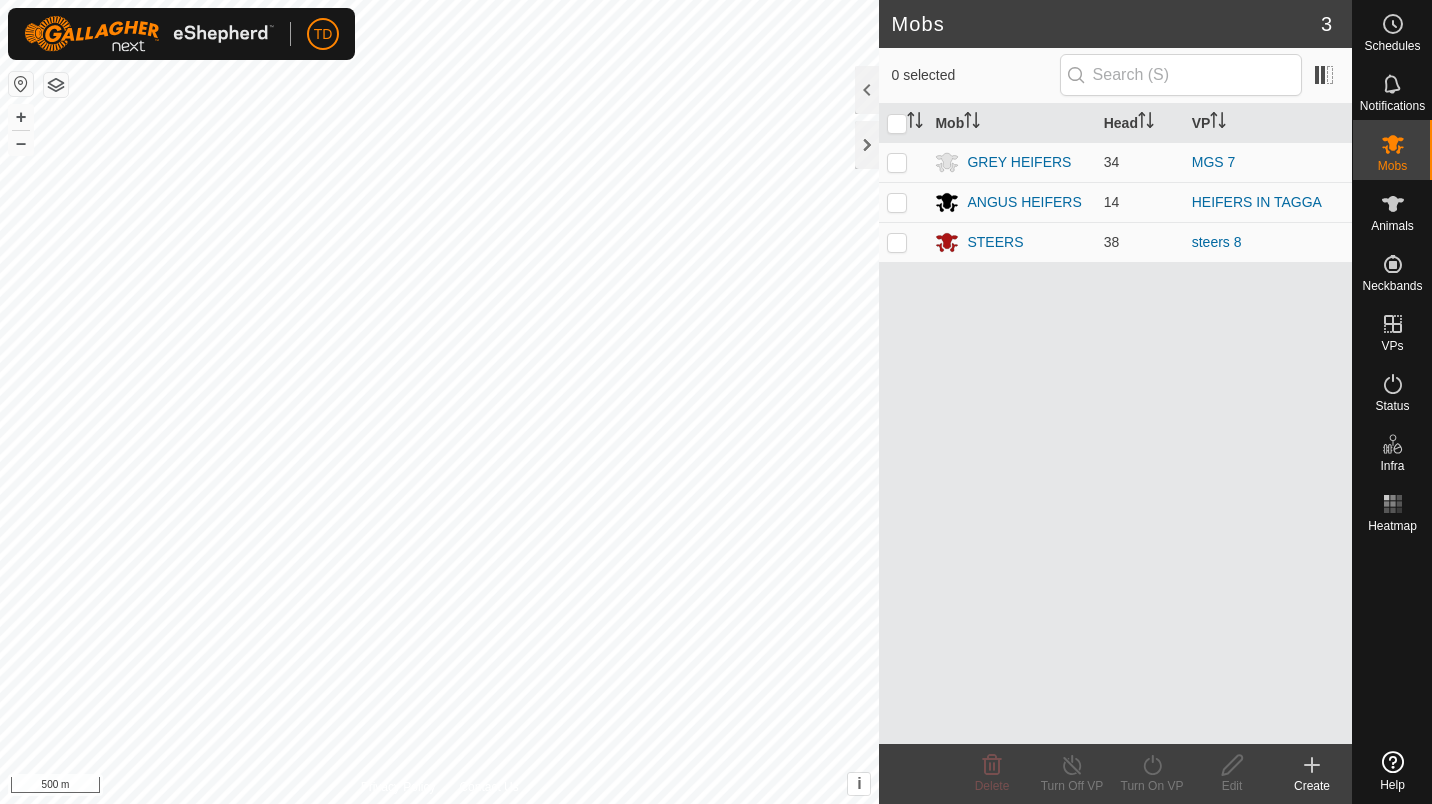 scroll, scrollTop: 0, scrollLeft: 0, axis: both 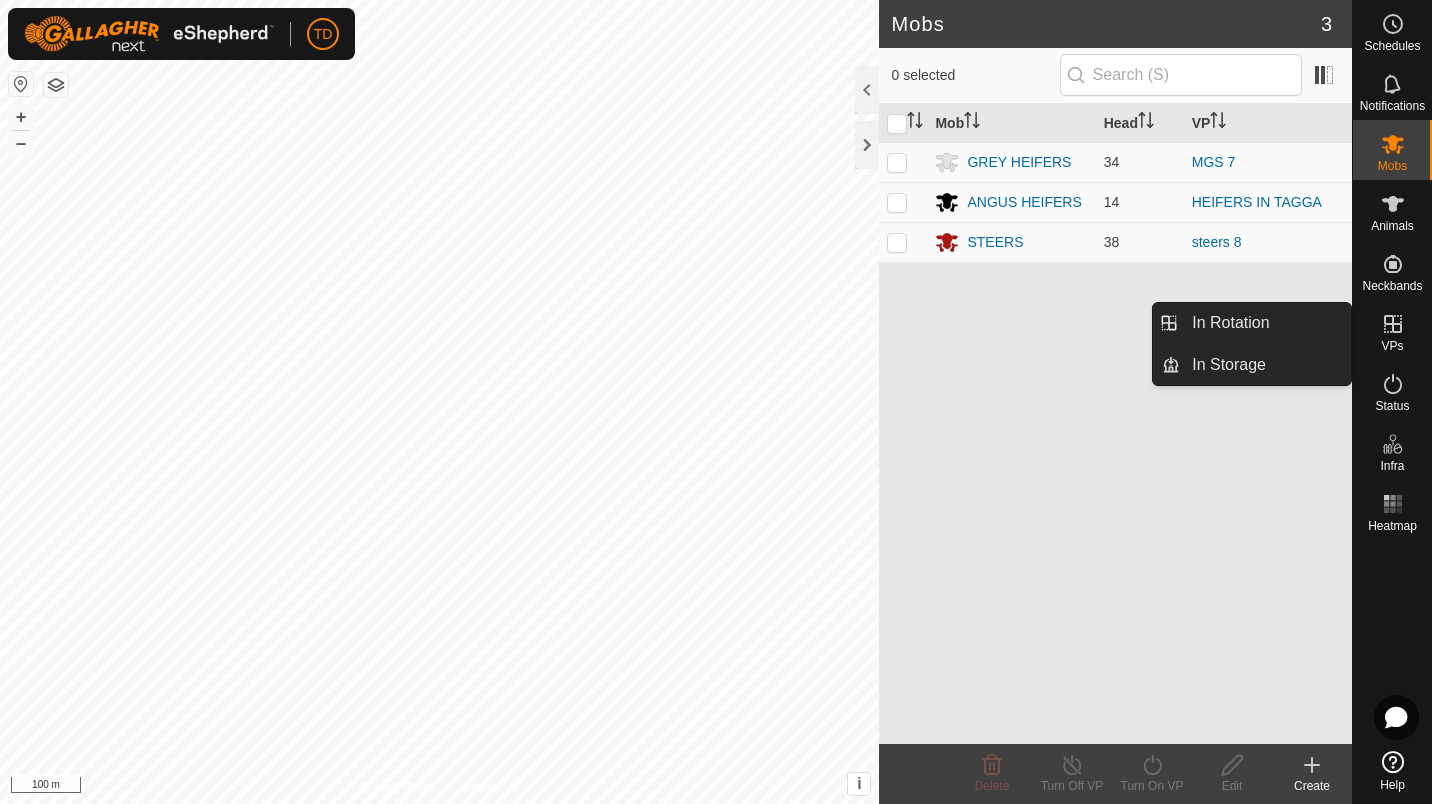 click on "VPs" at bounding box center (1392, 330) 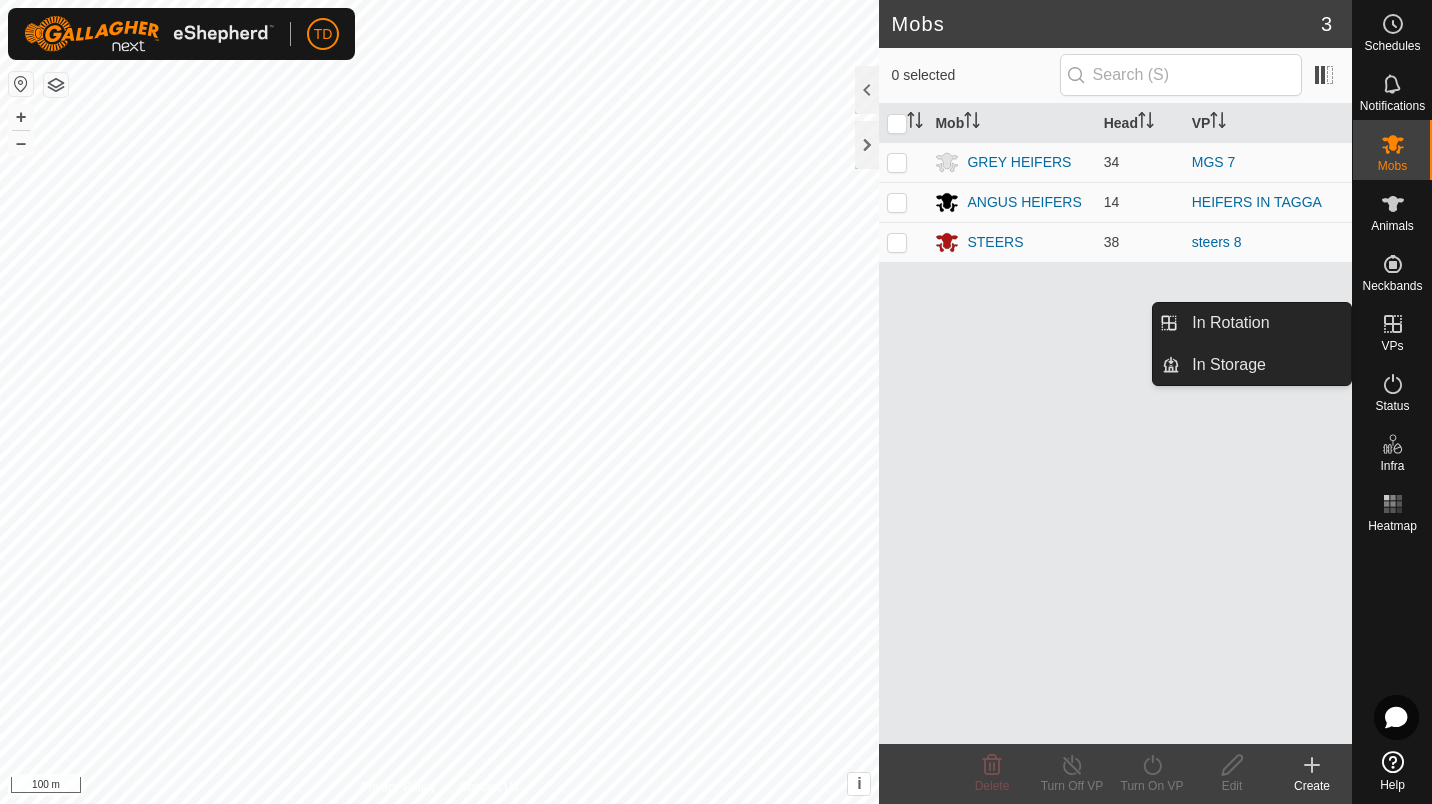 click on "VPs" at bounding box center (1392, 346) 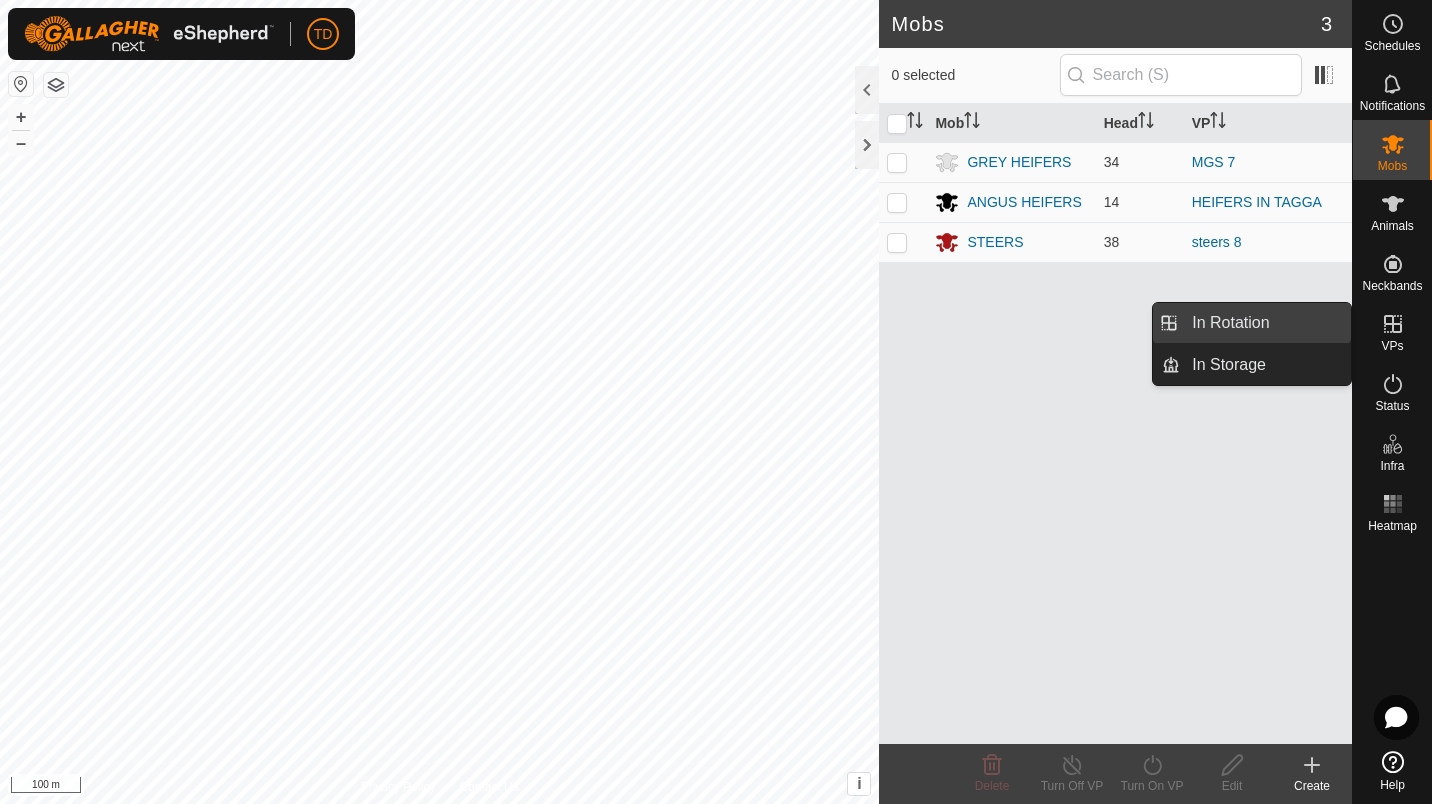click on "In Rotation" at bounding box center (1265, 323) 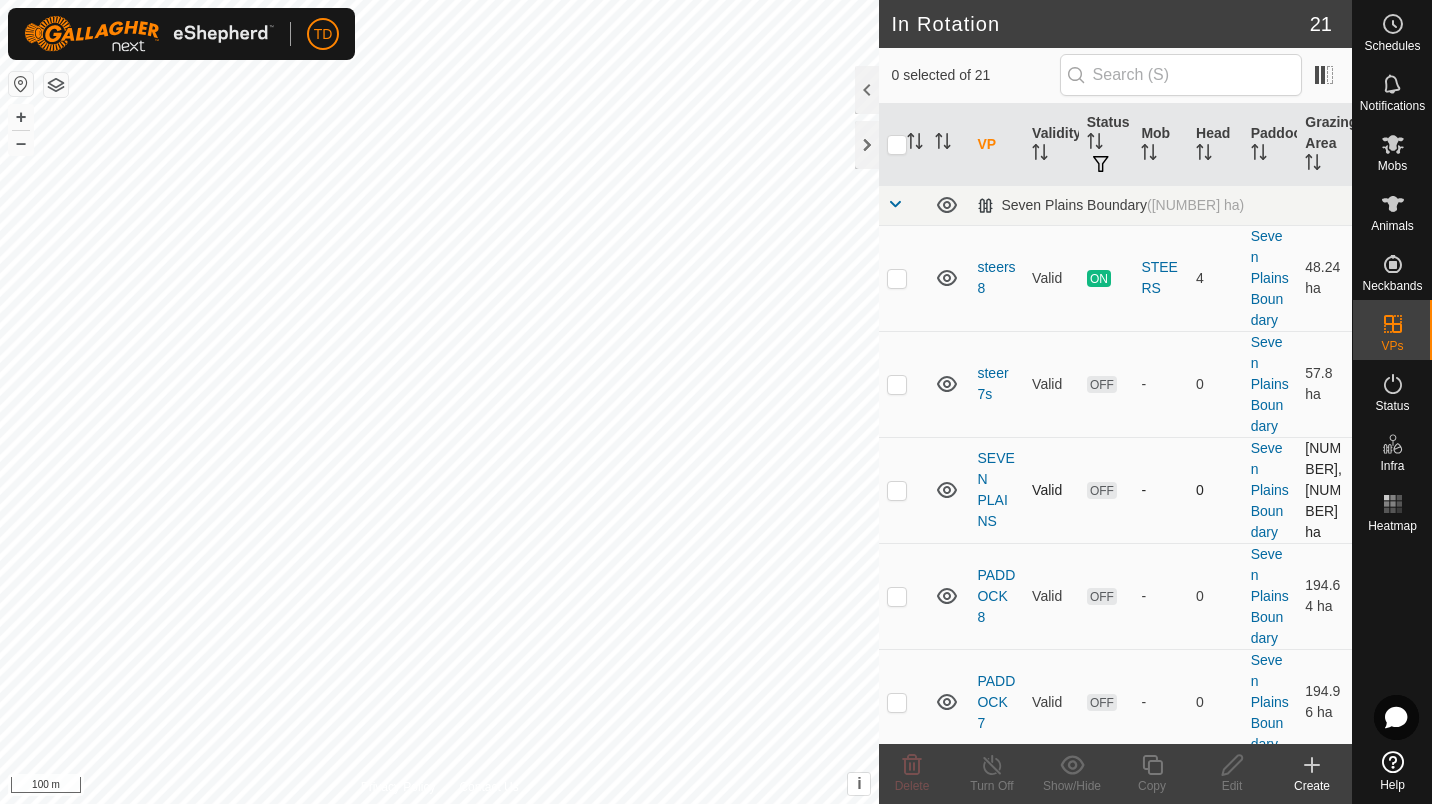 checkbox on "true" 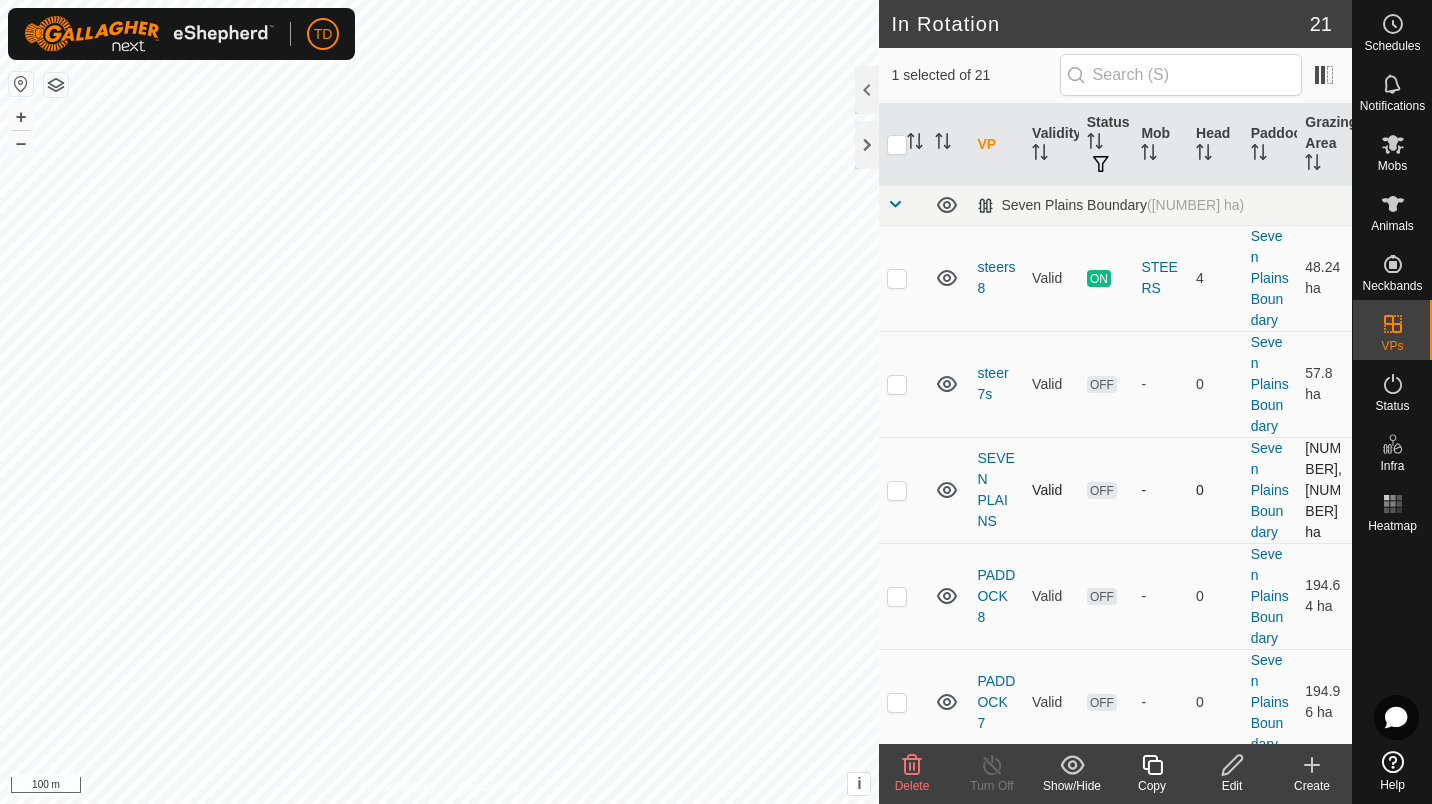 checkbox on "true" 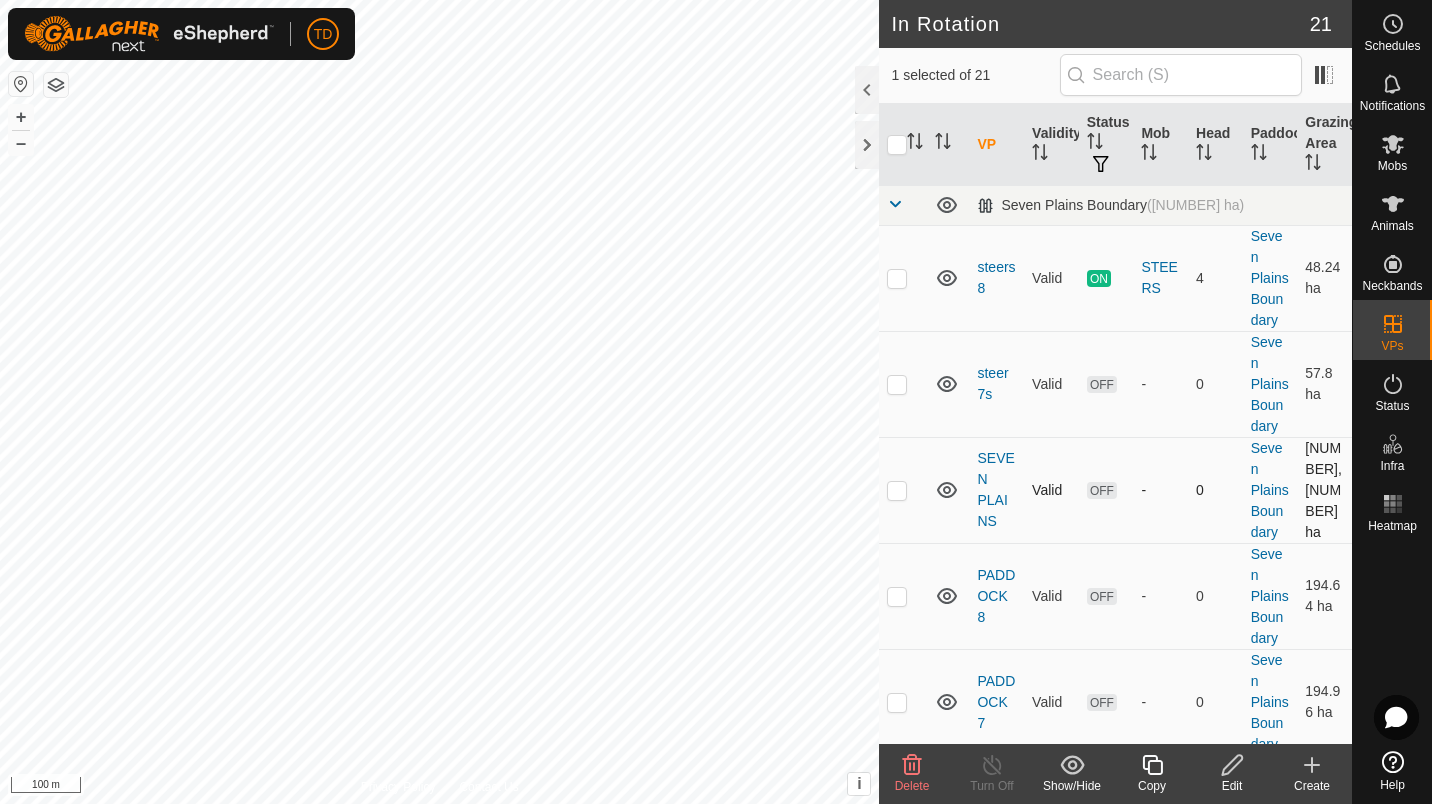 checkbox on "false" 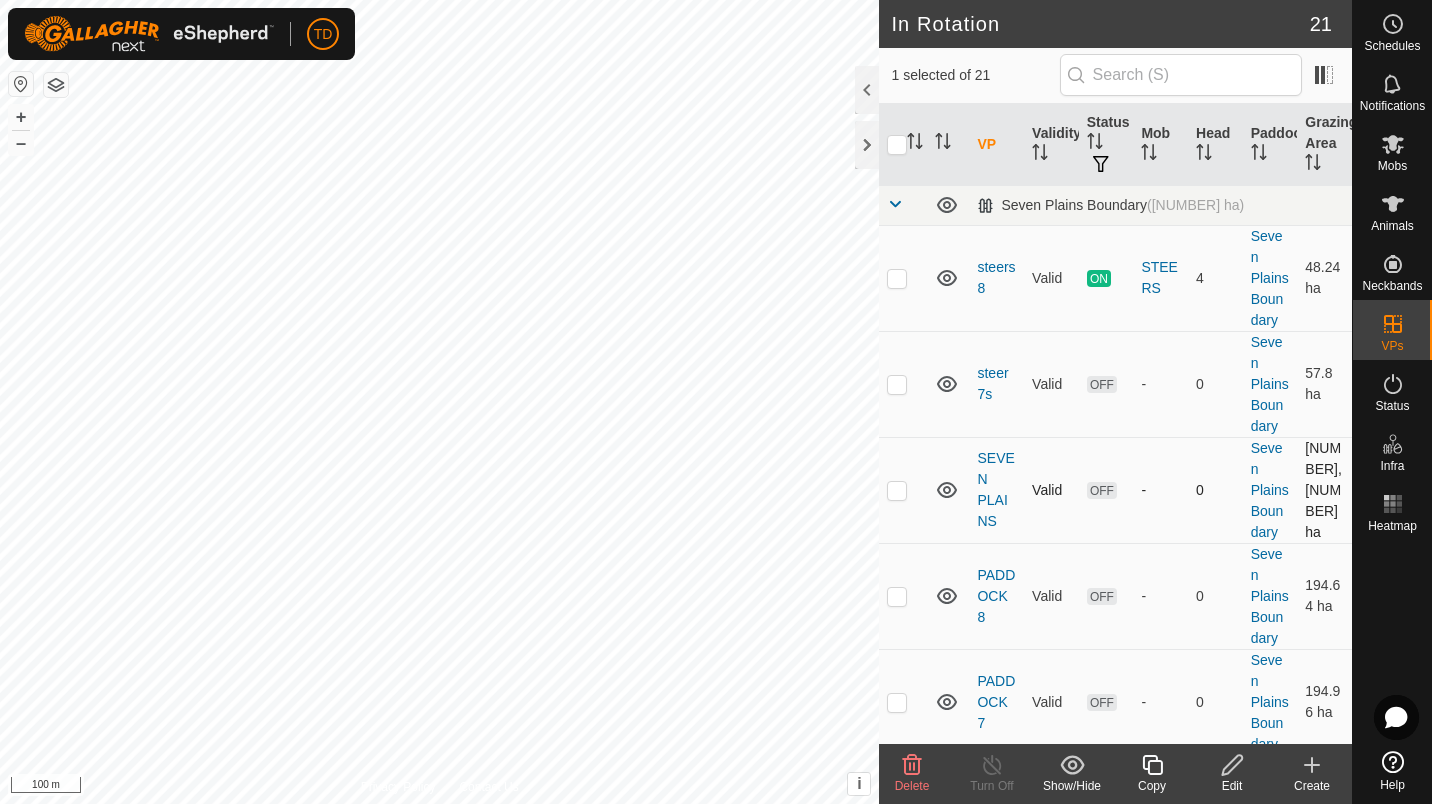 checkbox on "false" 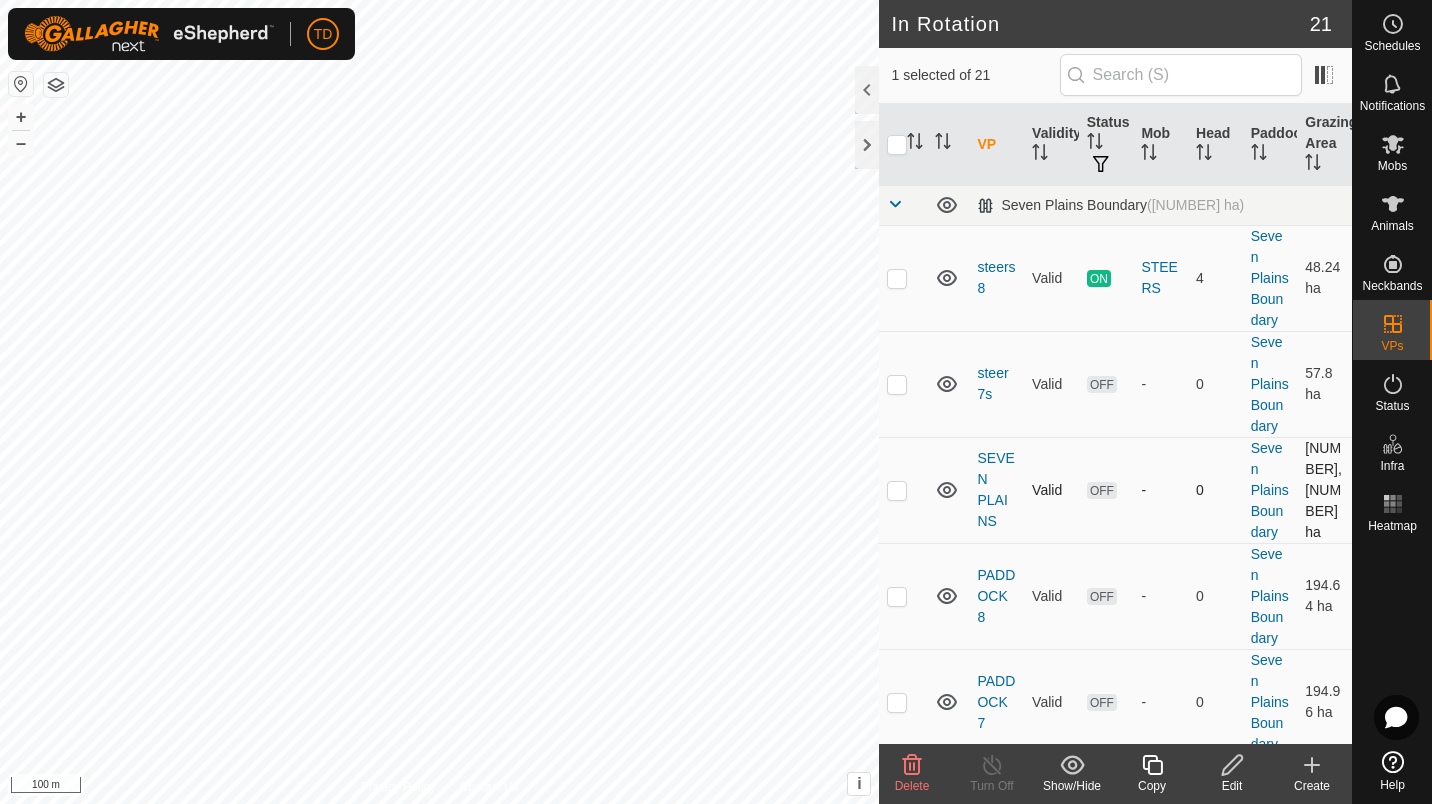 checkbox on "true" 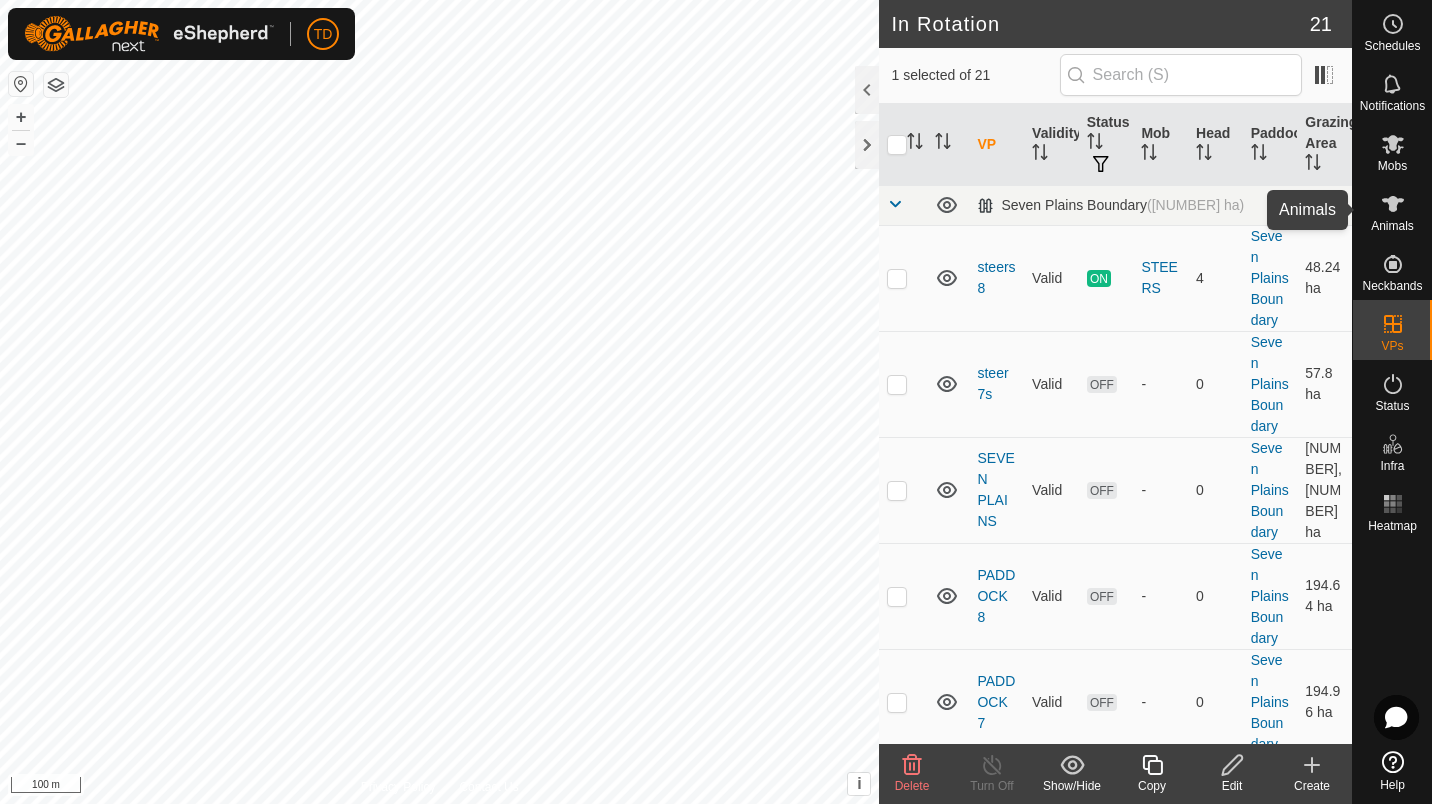 click on "Animals" at bounding box center [1392, 226] 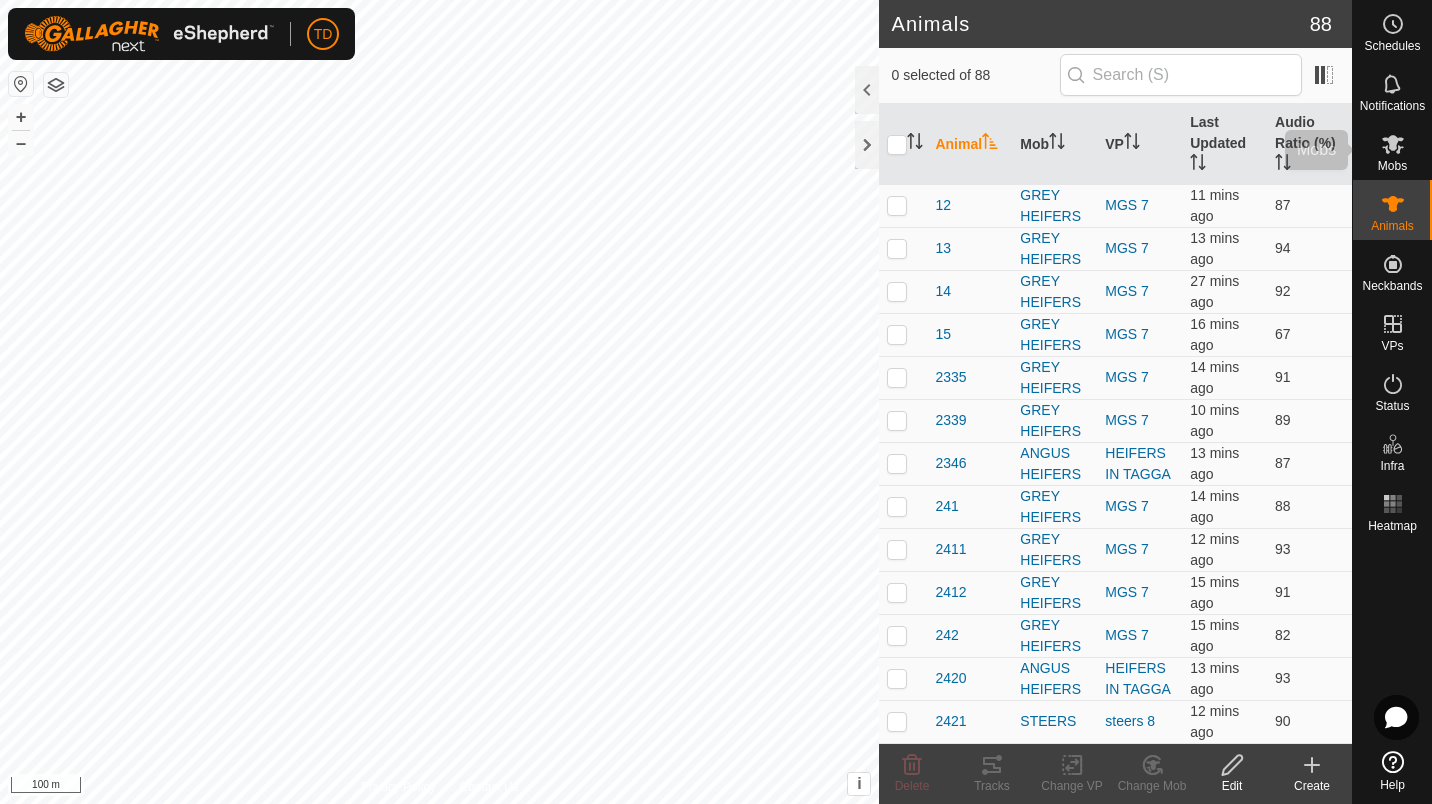 click on "Mobs" at bounding box center (1392, 166) 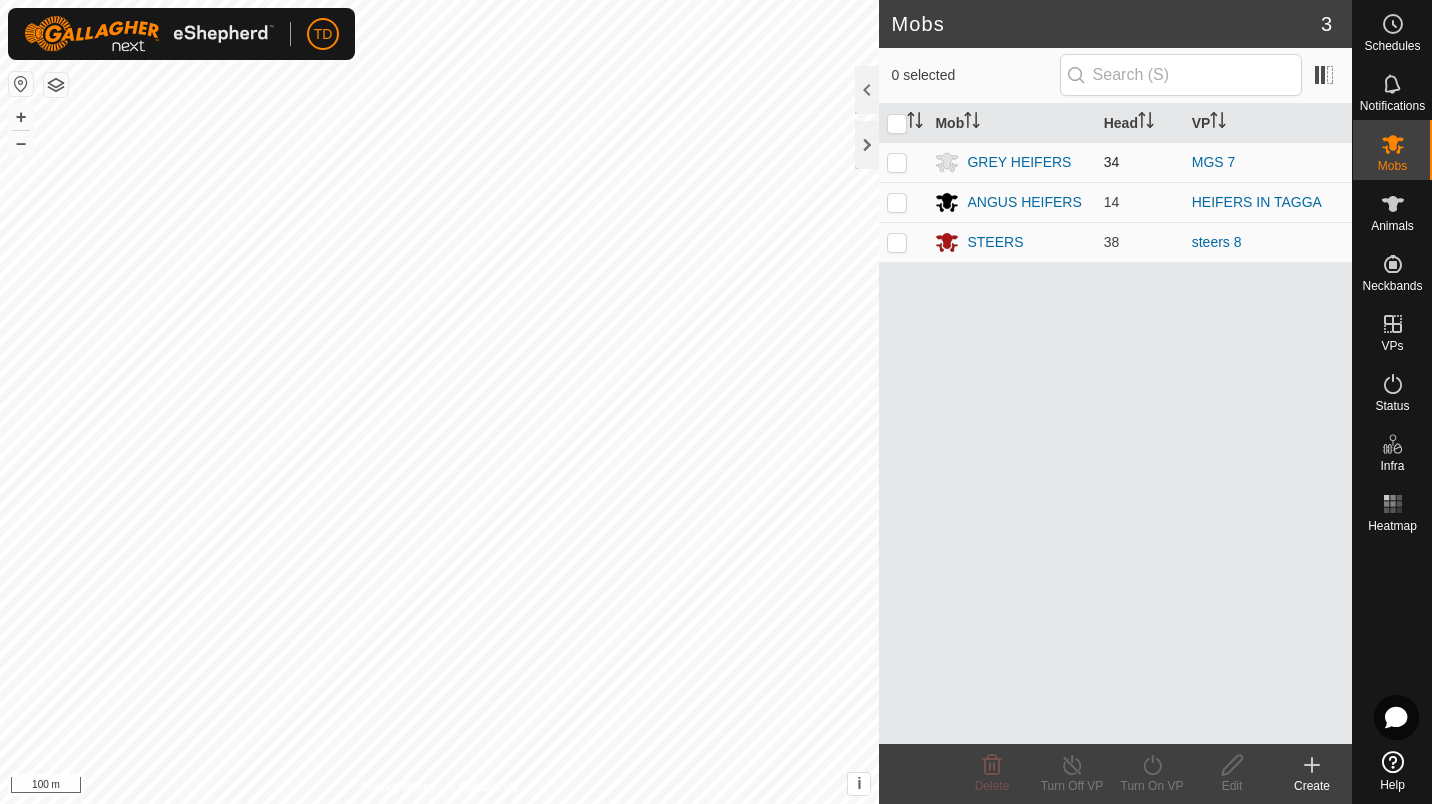 click at bounding box center [897, 162] 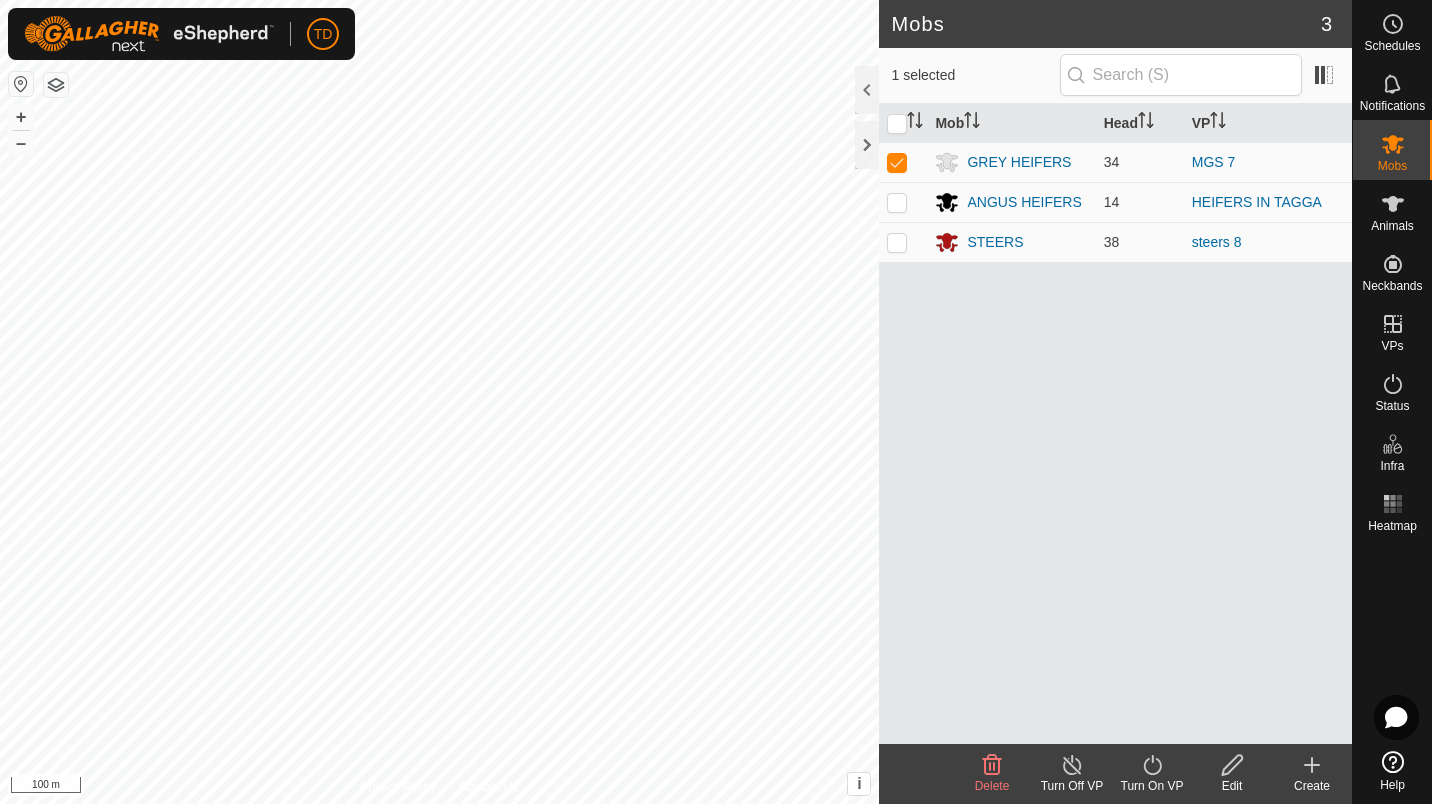 click 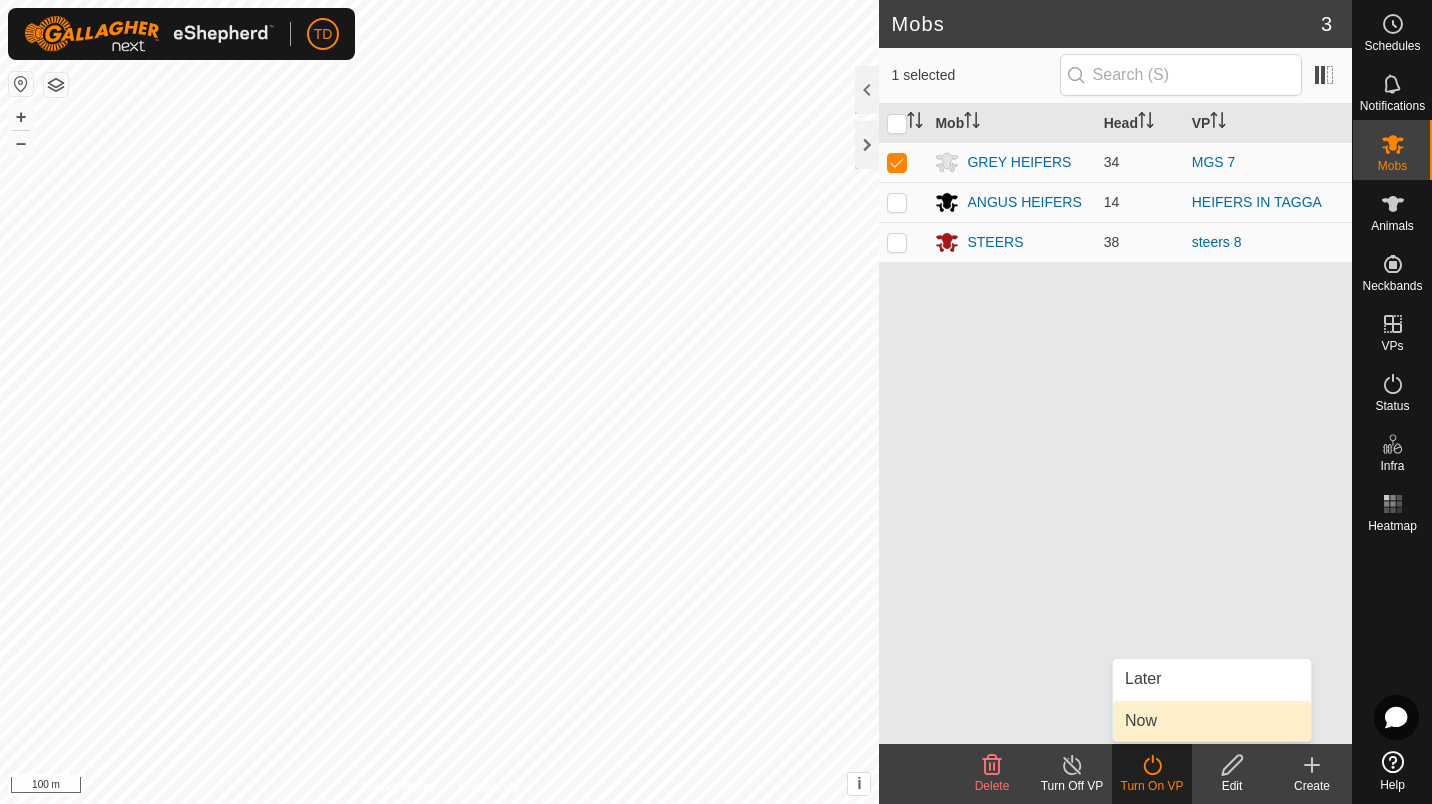 click on "Now" at bounding box center [1212, 721] 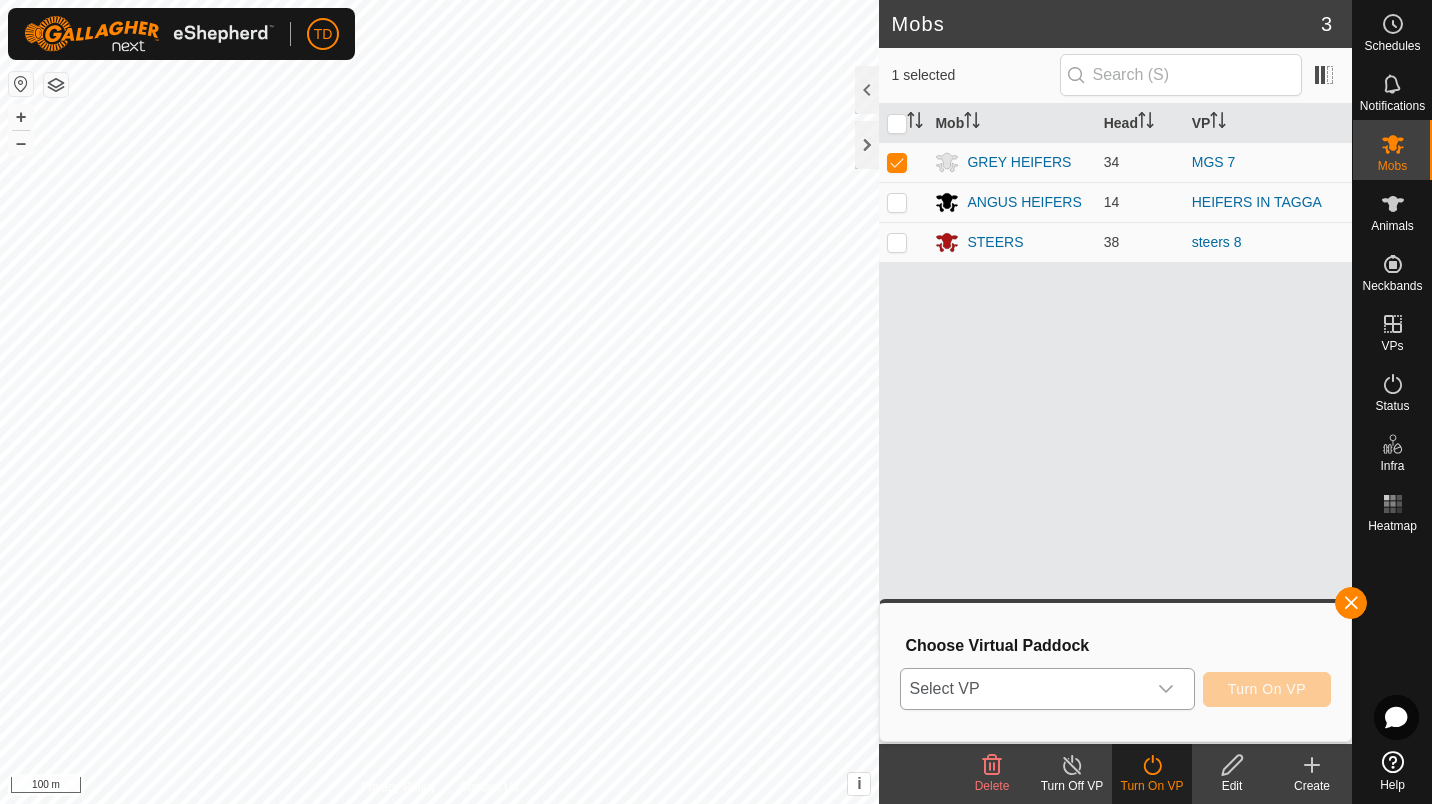 click on "Select VP" at bounding box center (1023, 689) 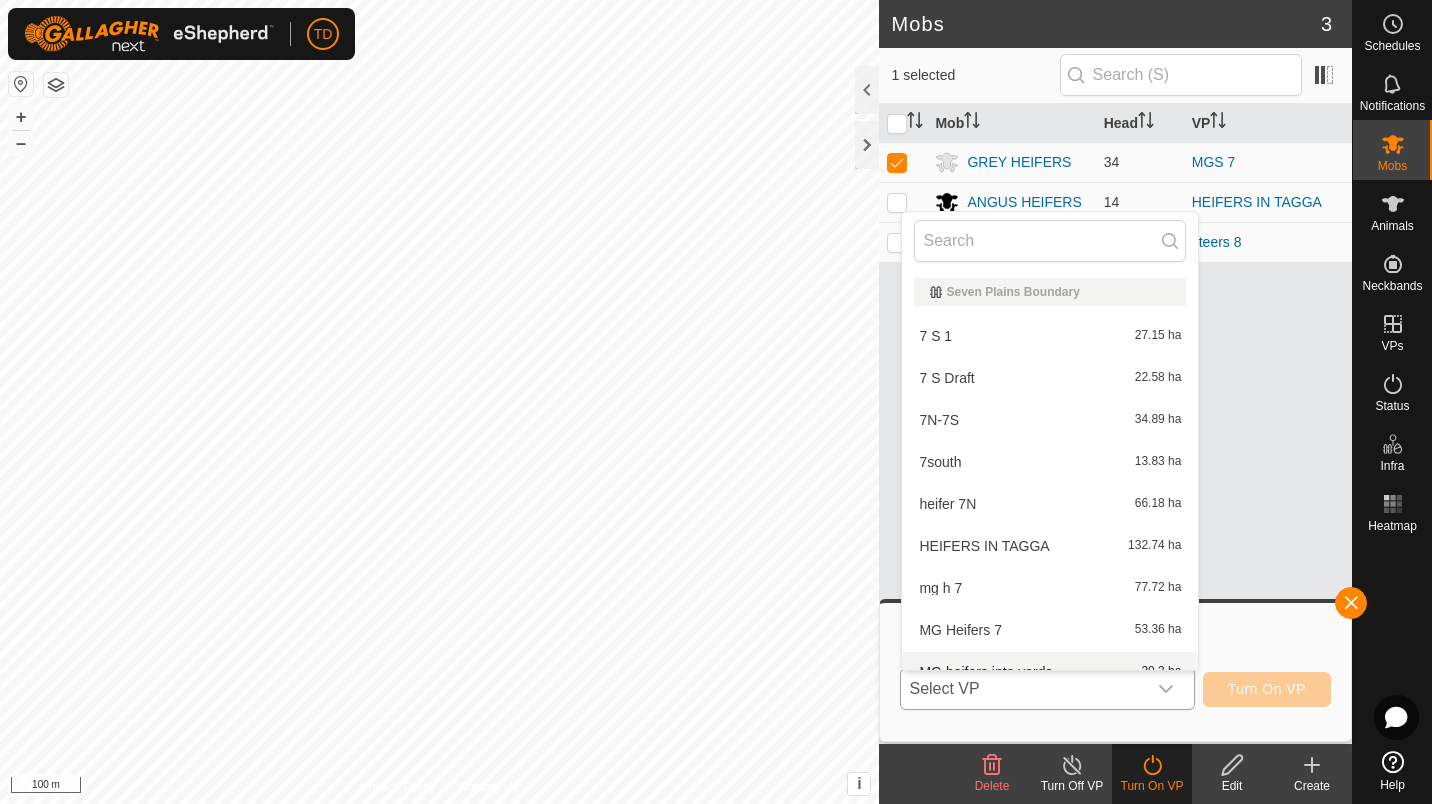 scroll, scrollTop: 22, scrollLeft: 0, axis: vertical 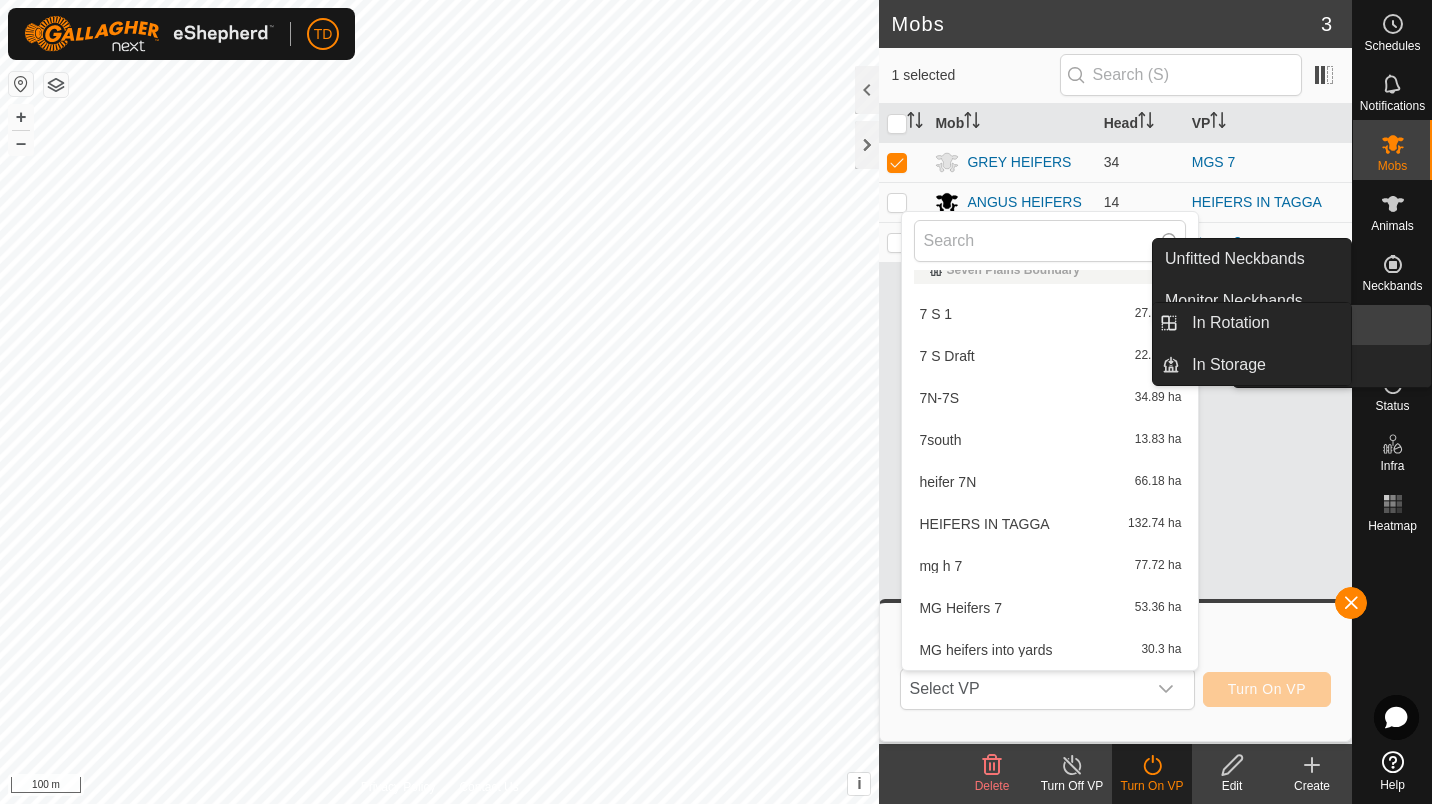 click on "In Rotation" at bounding box center [1345, 325] 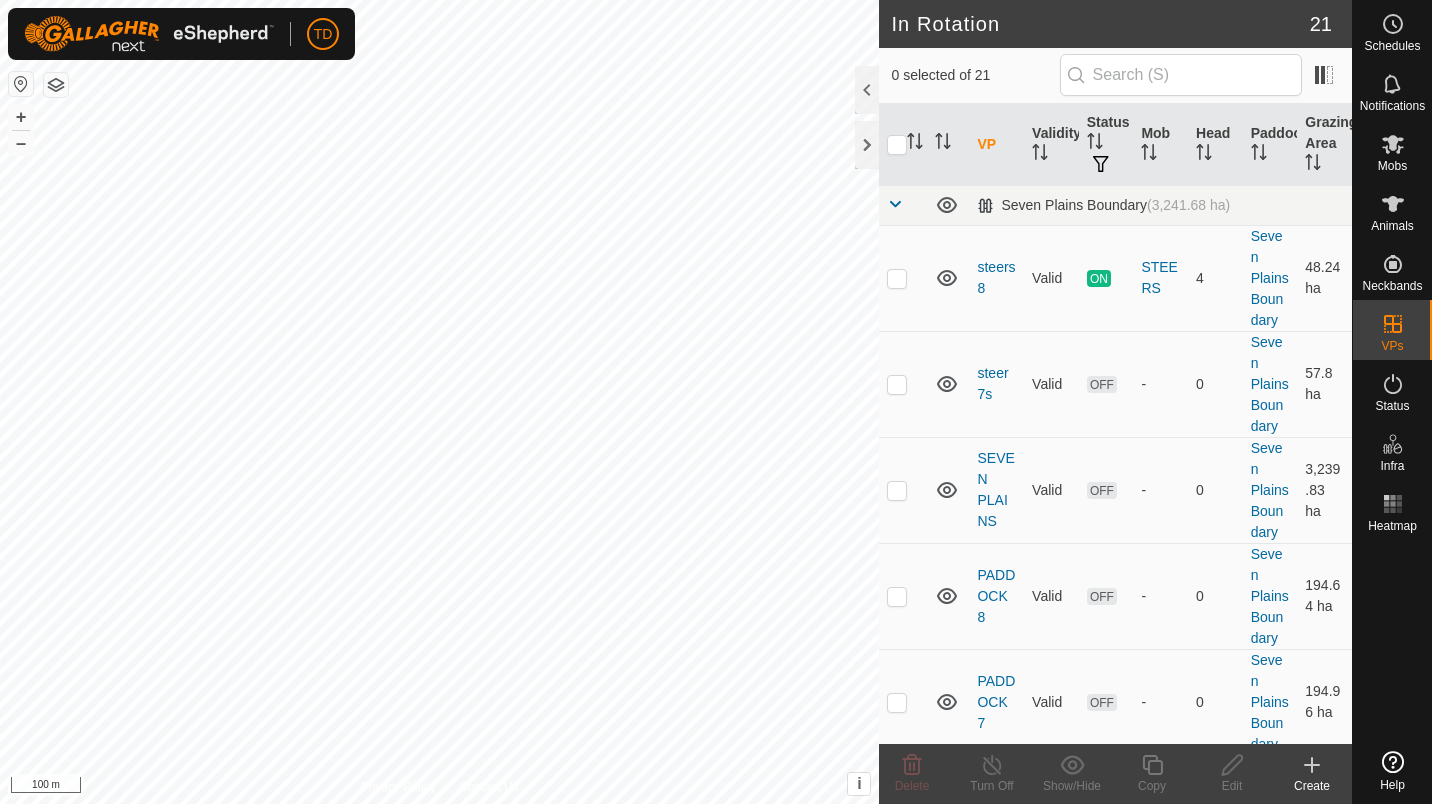 scroll, scrollTop: 0, scrollLeft: 0, axis: both 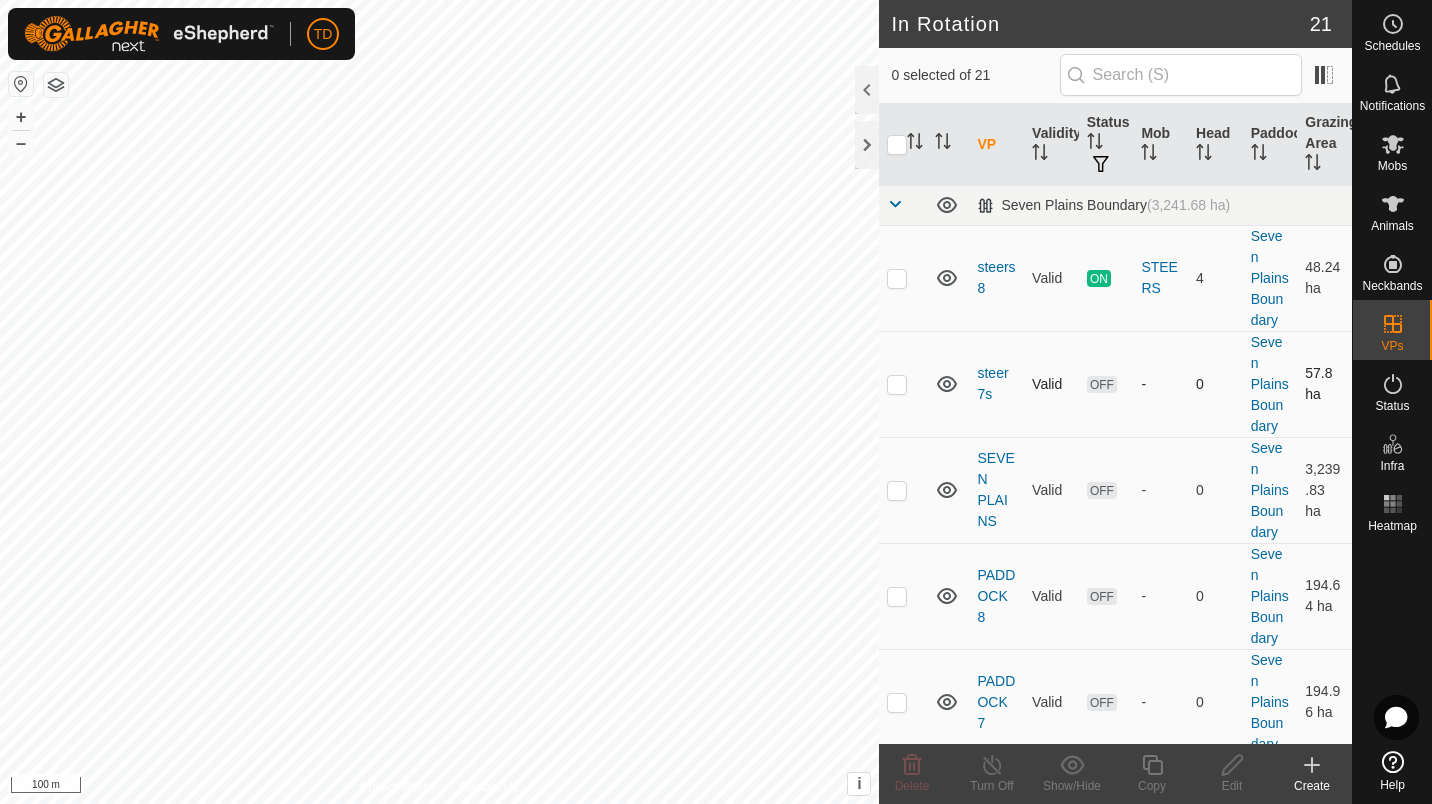 checkbox on "true" 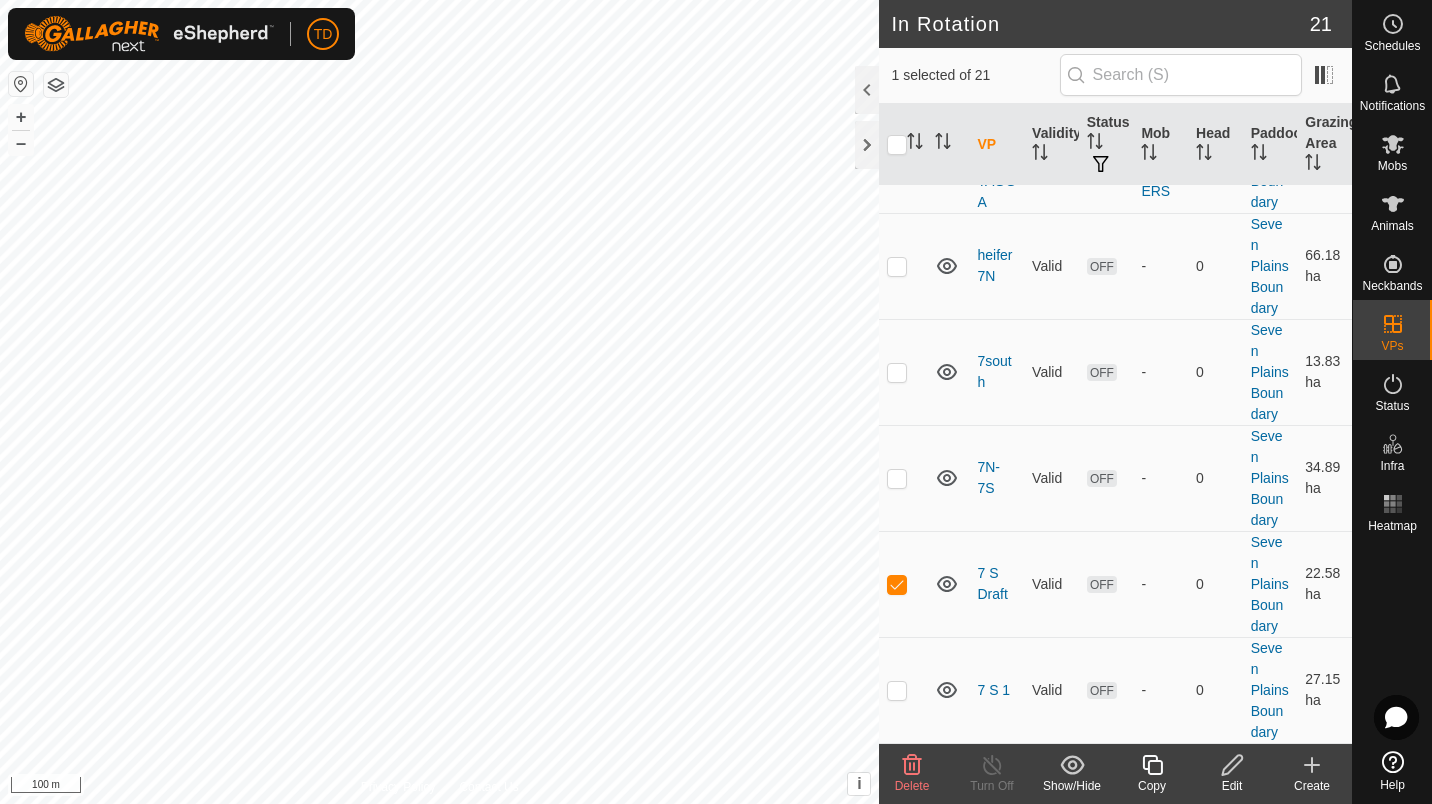 scroll, scrollTop: 2148, scrollLeft: 0, axis: vertical 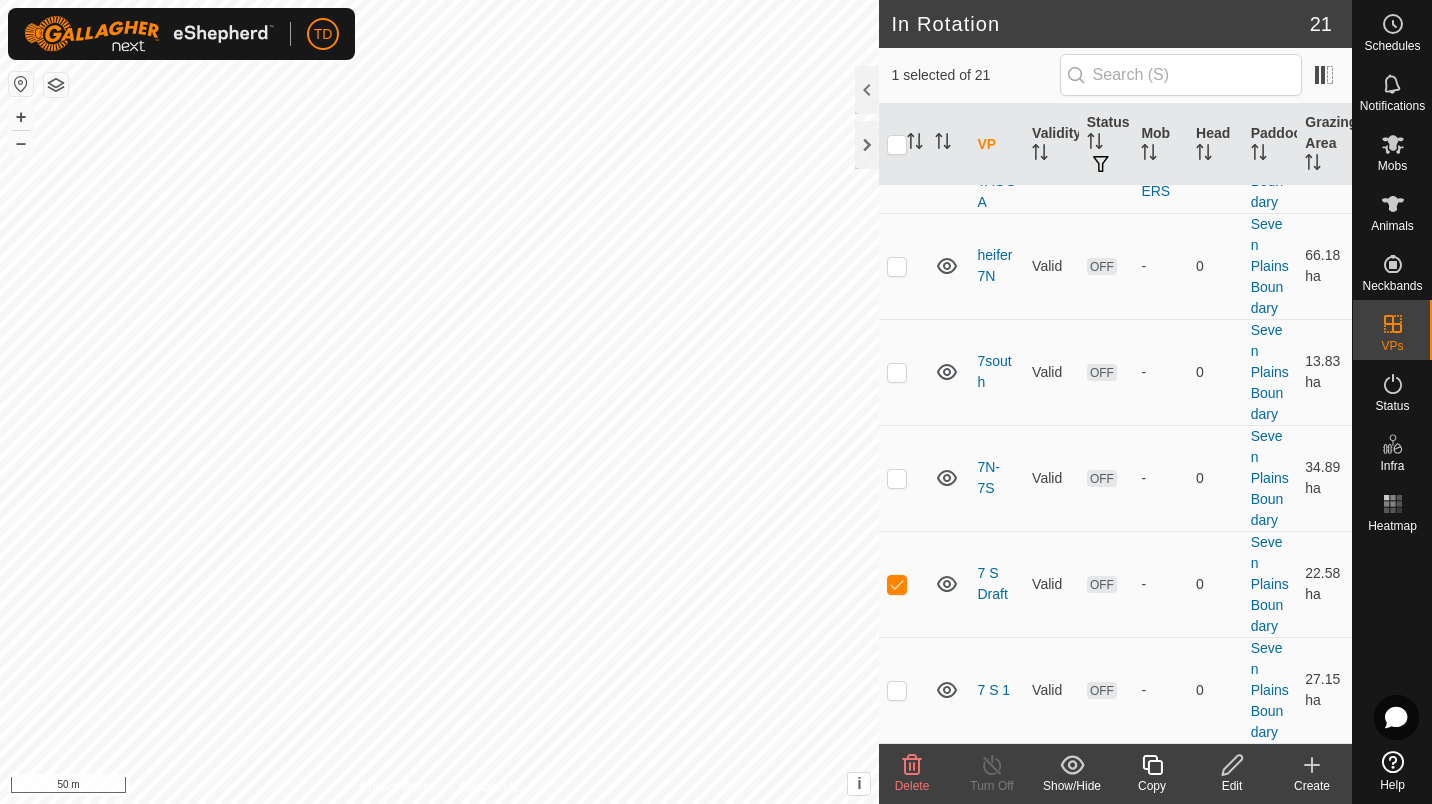 click on "Edit" 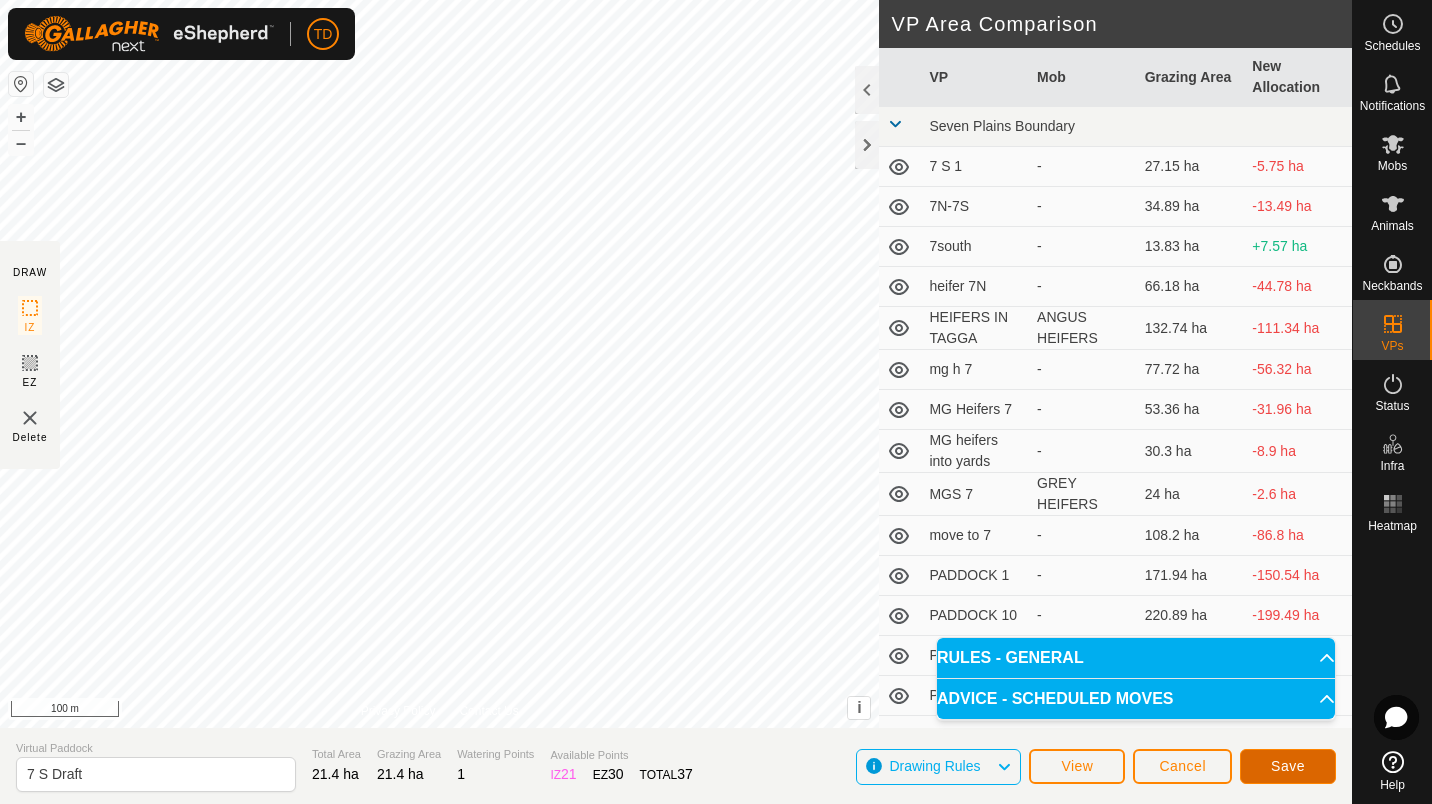 click on "Save" 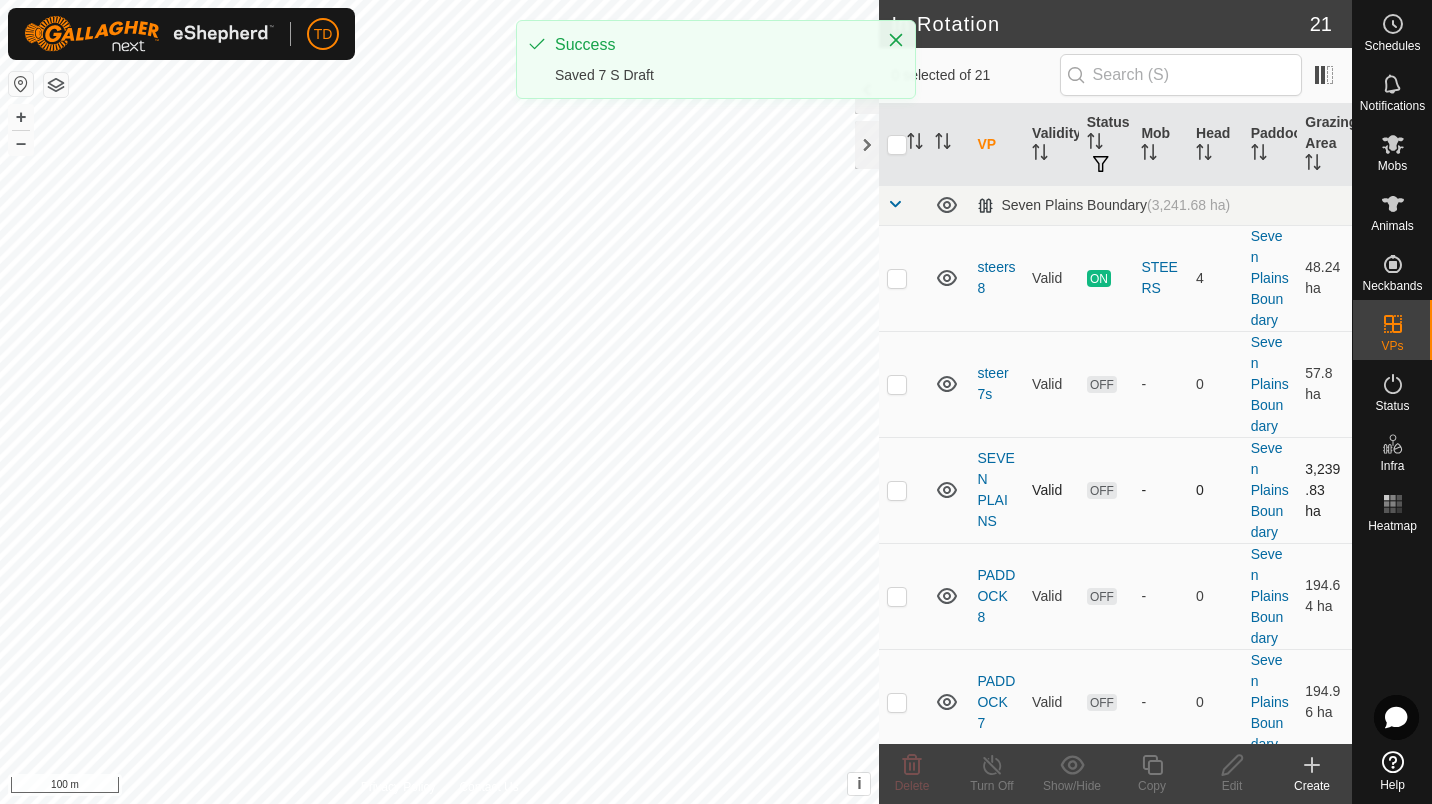 checkbox on "true" 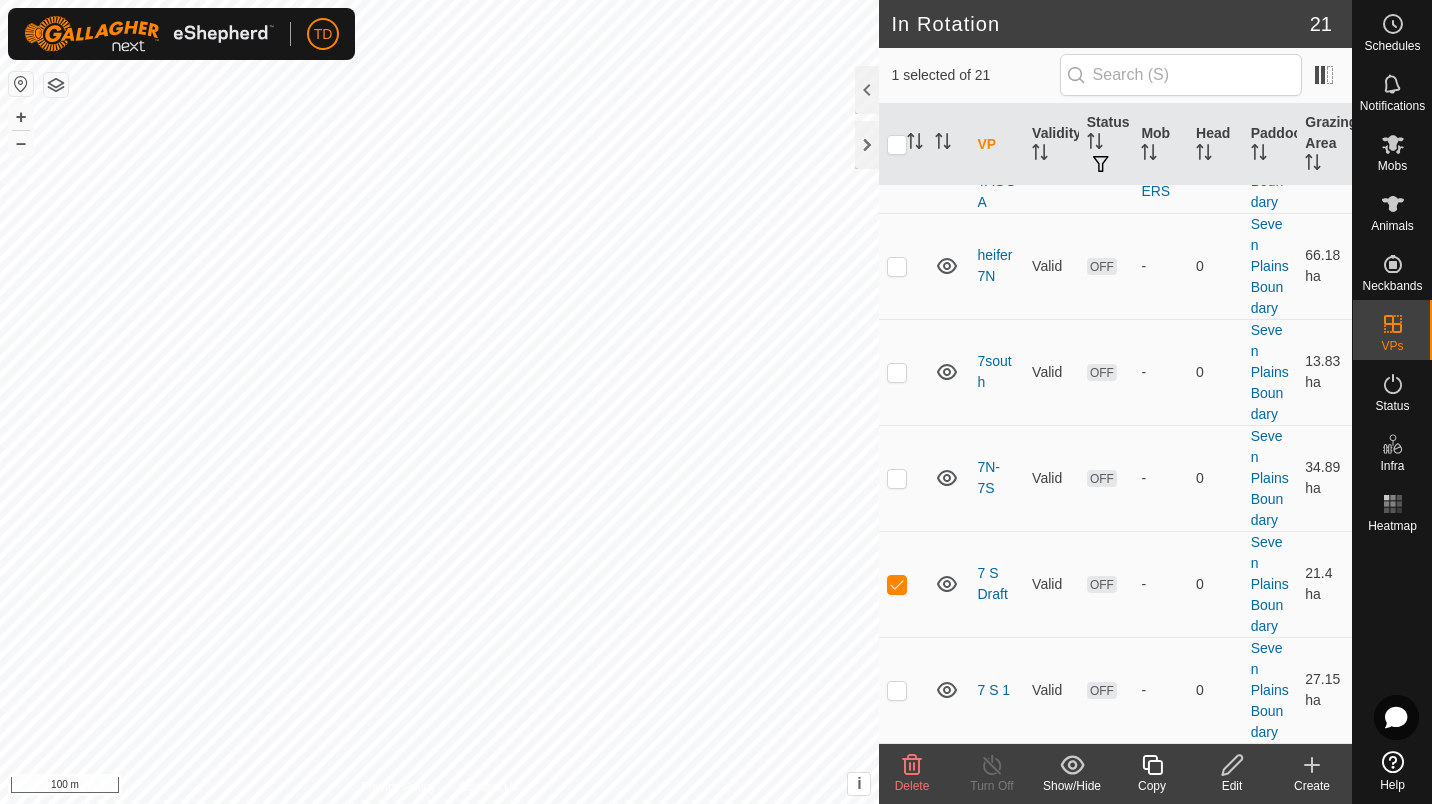 scroll, scrollTop: 2132, scrollLeft: 0, axis: vertical 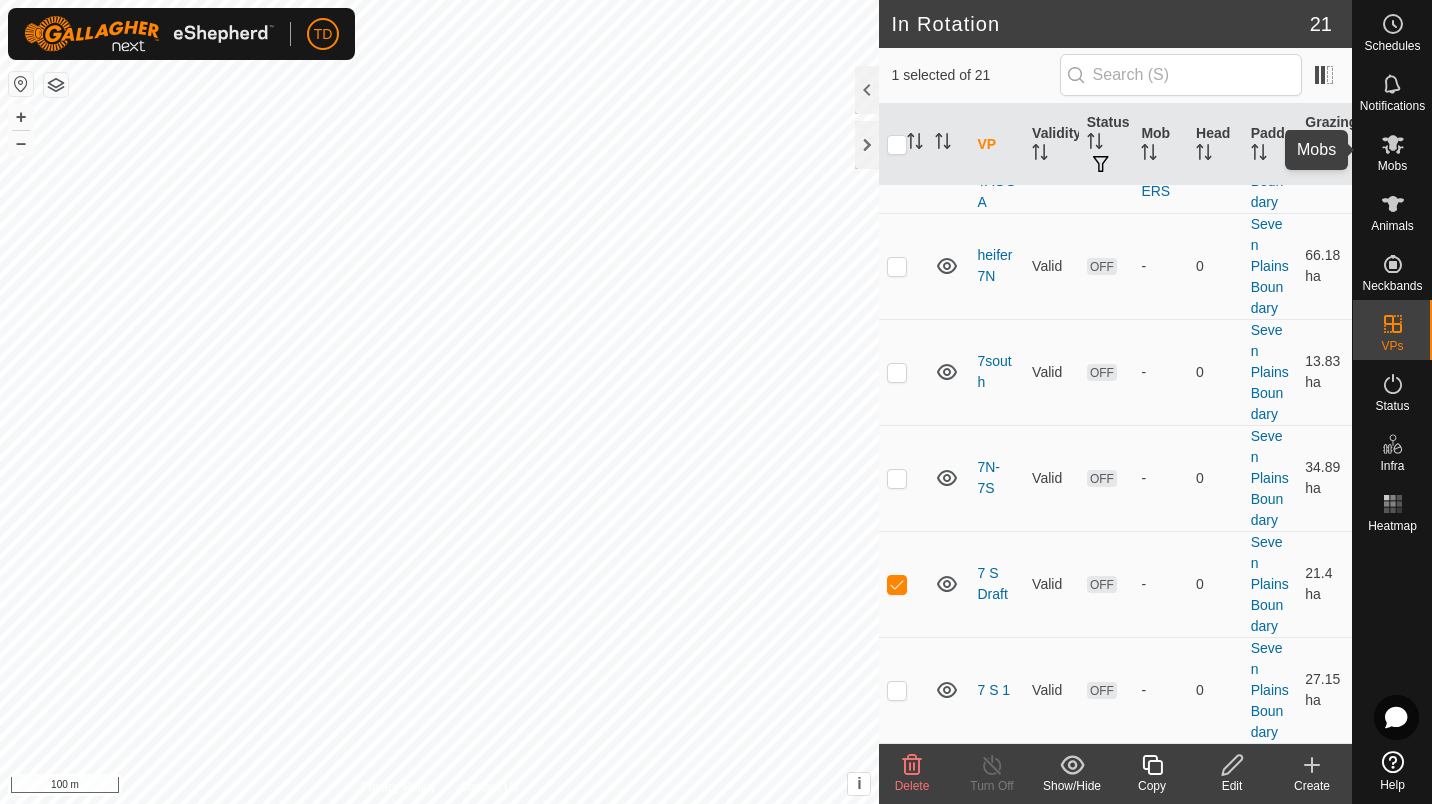 click at bounding box center (1393, 144) 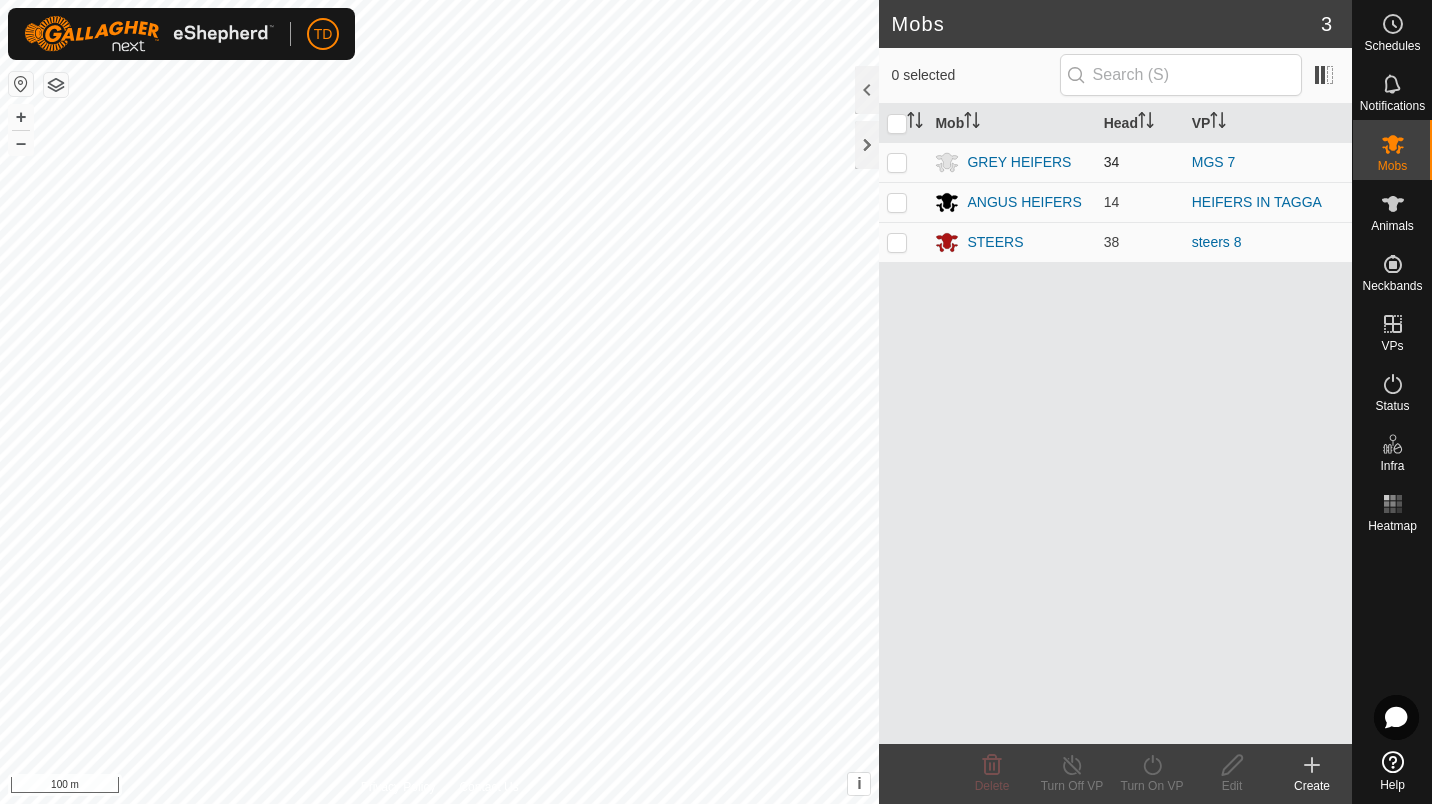 click at bounding box center [897, 162] 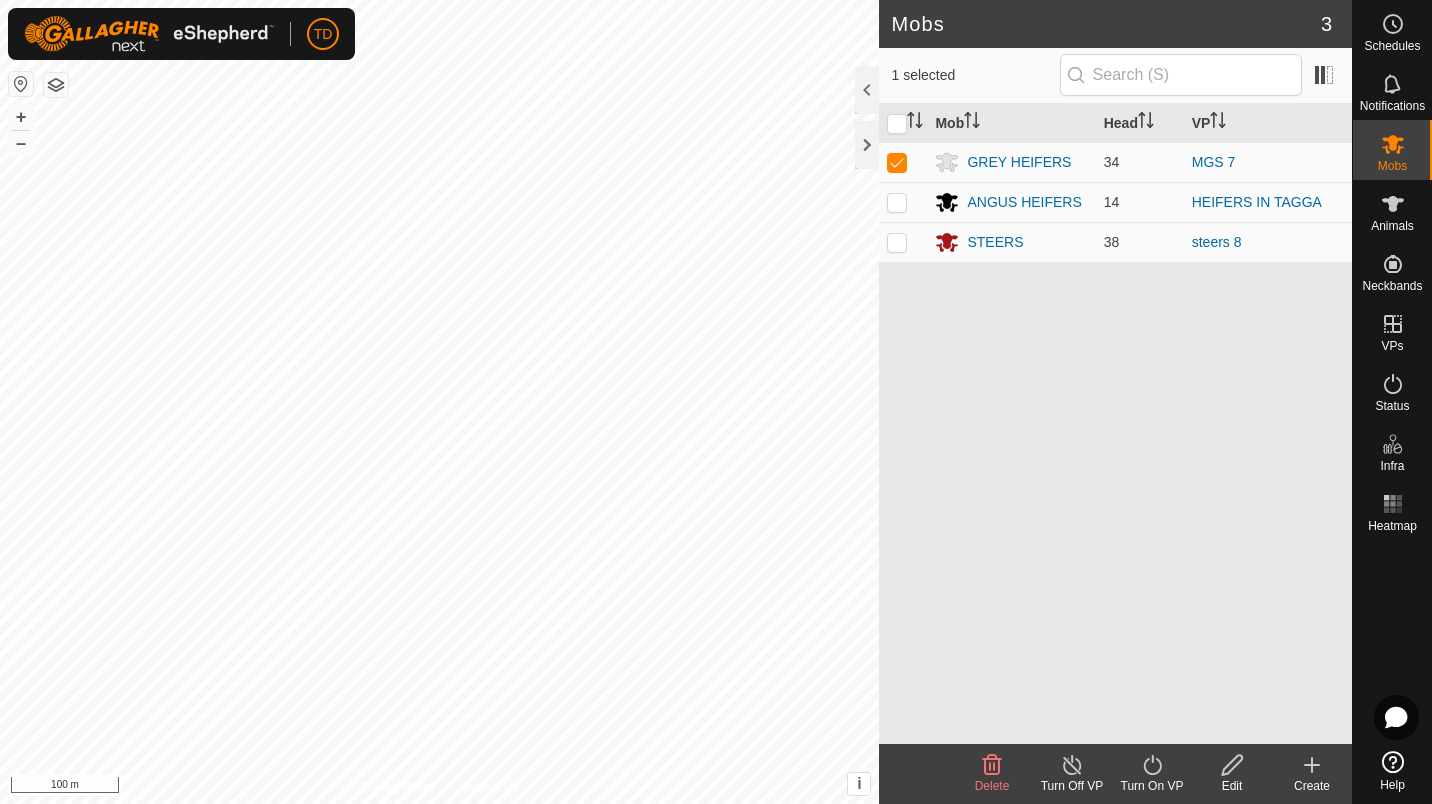 click on "Turn On VP" 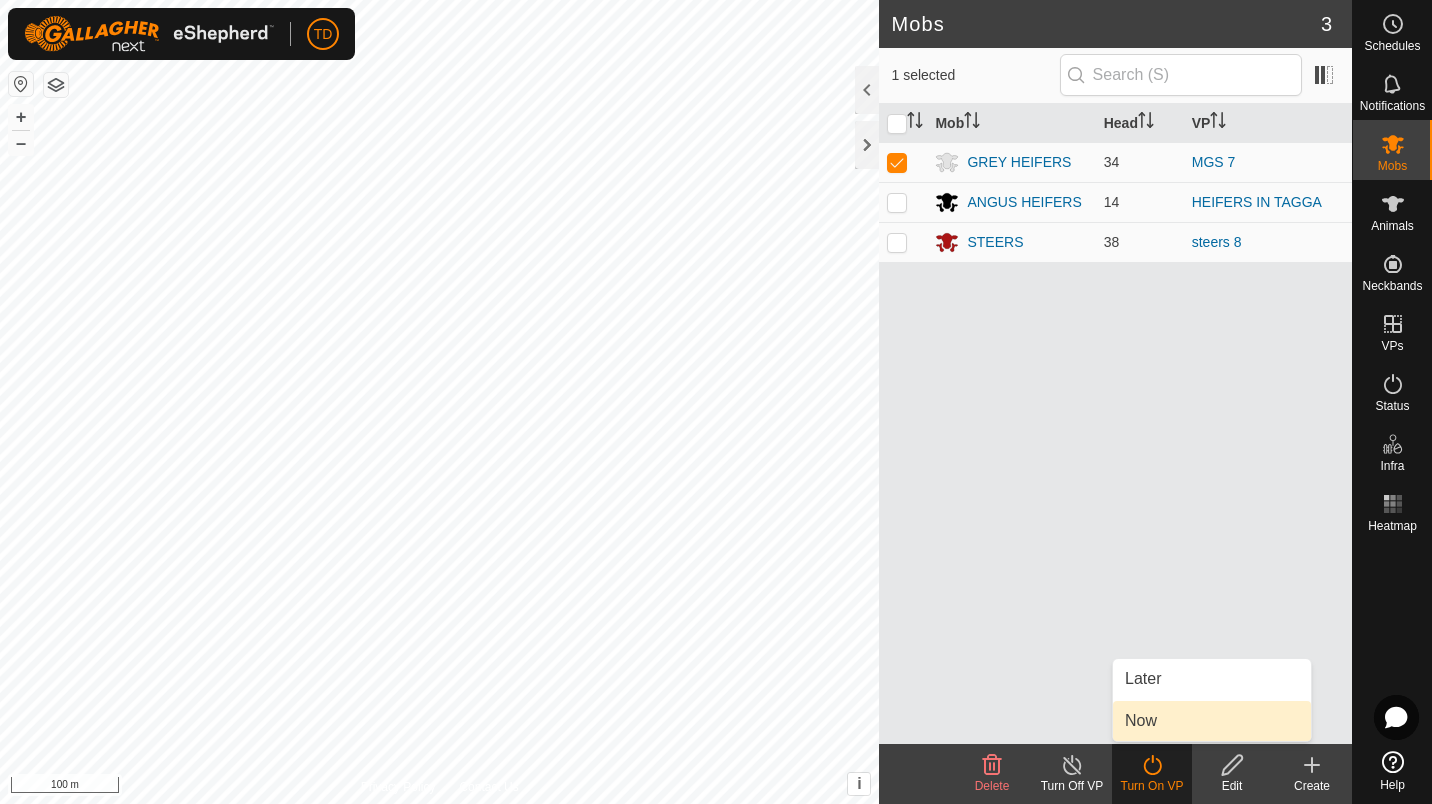 click on "Now" at bounding box center [1212, 721] 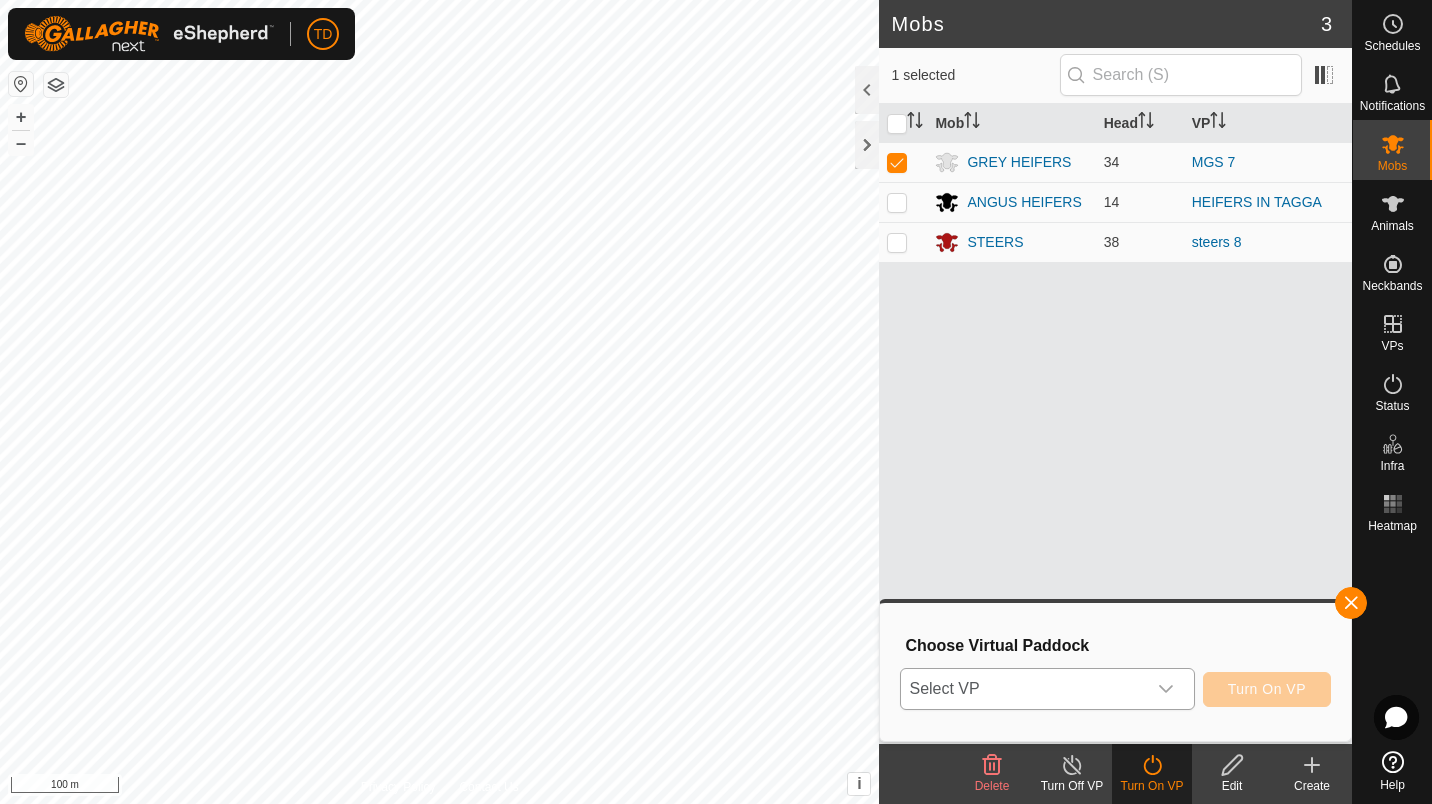click on "Select VP" at bounding box center (1023, 689) 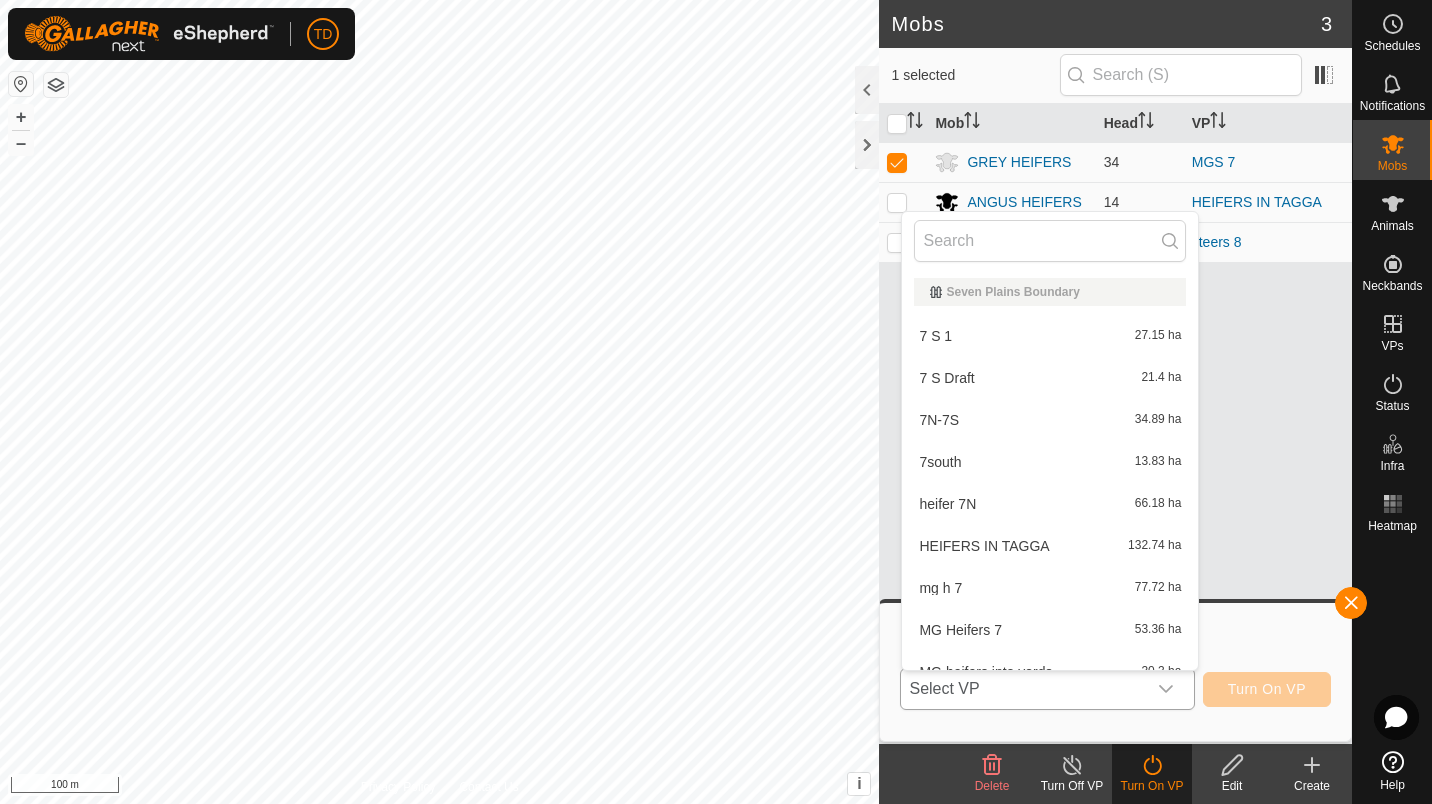click on "7 S Draft  21.4 ha" at bounding box center [1050, 378] 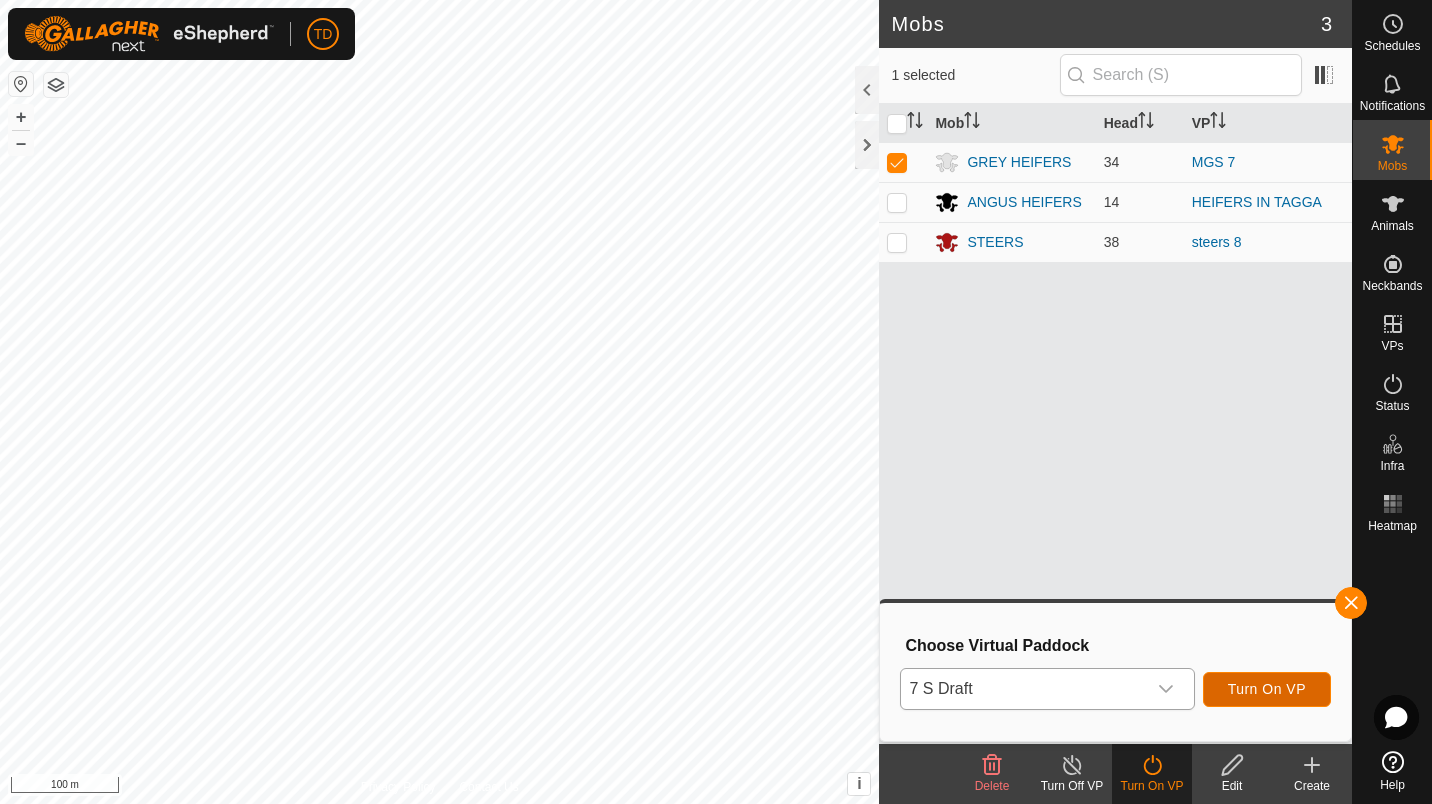 click on "Turn On VP" at bounding box center (1267, 689) 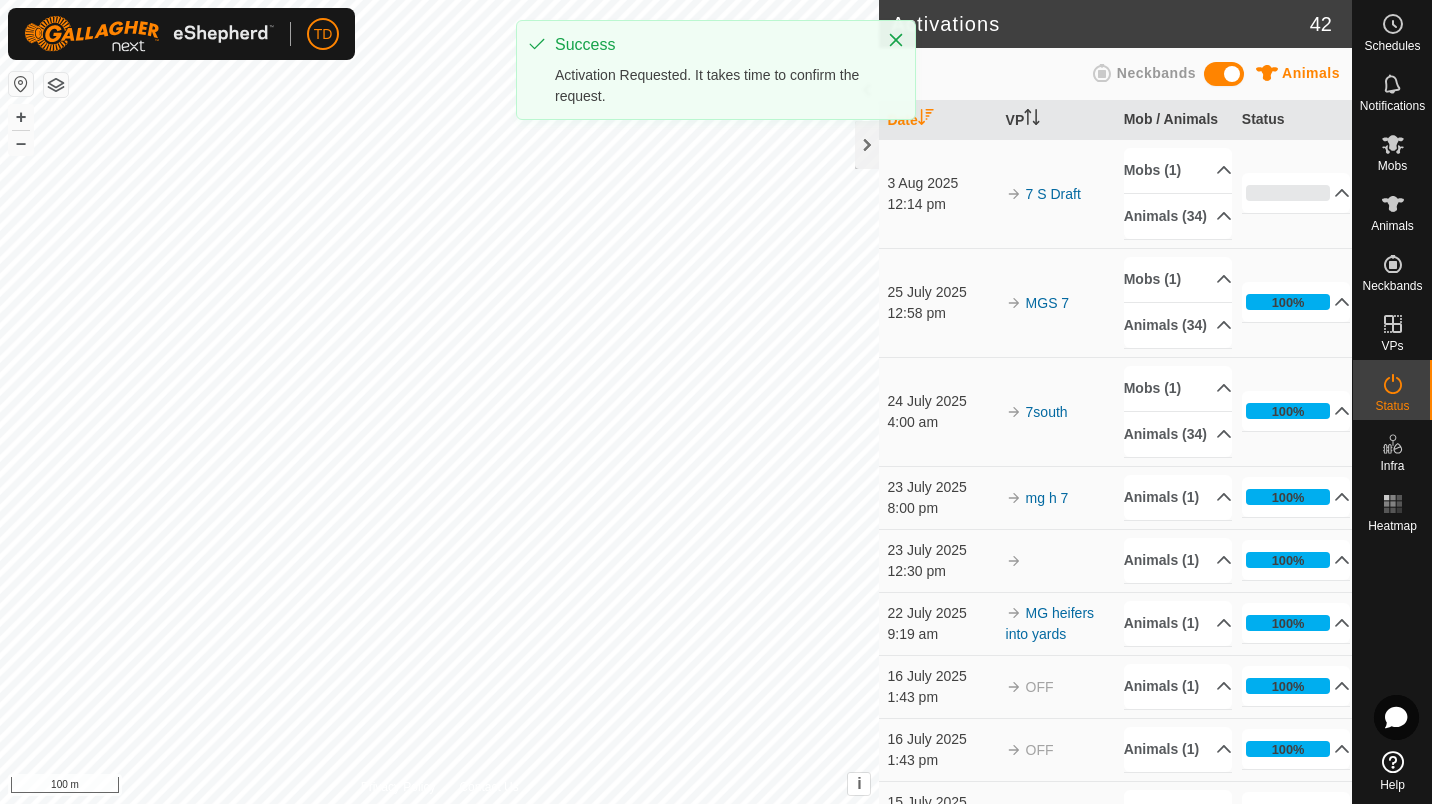scroll, scrollTop: 3638, scrollLeft: 0, axis: vertical 